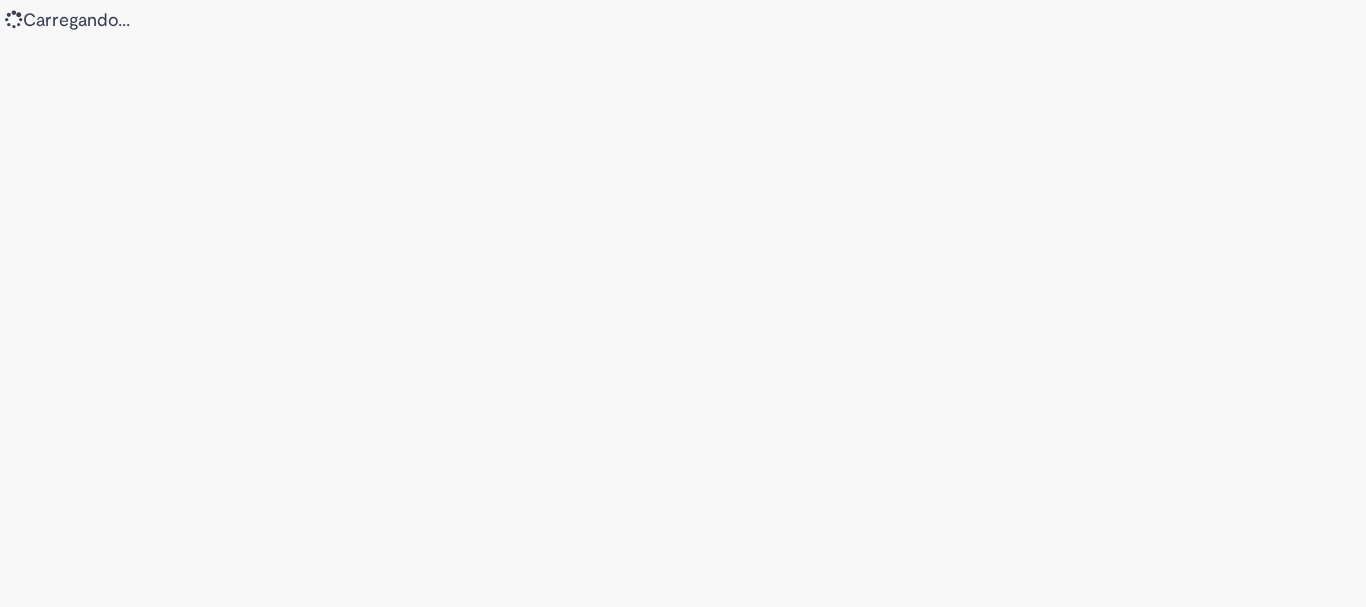 scroll, scrollTop: 0, scrollLeft: 0, axis: both 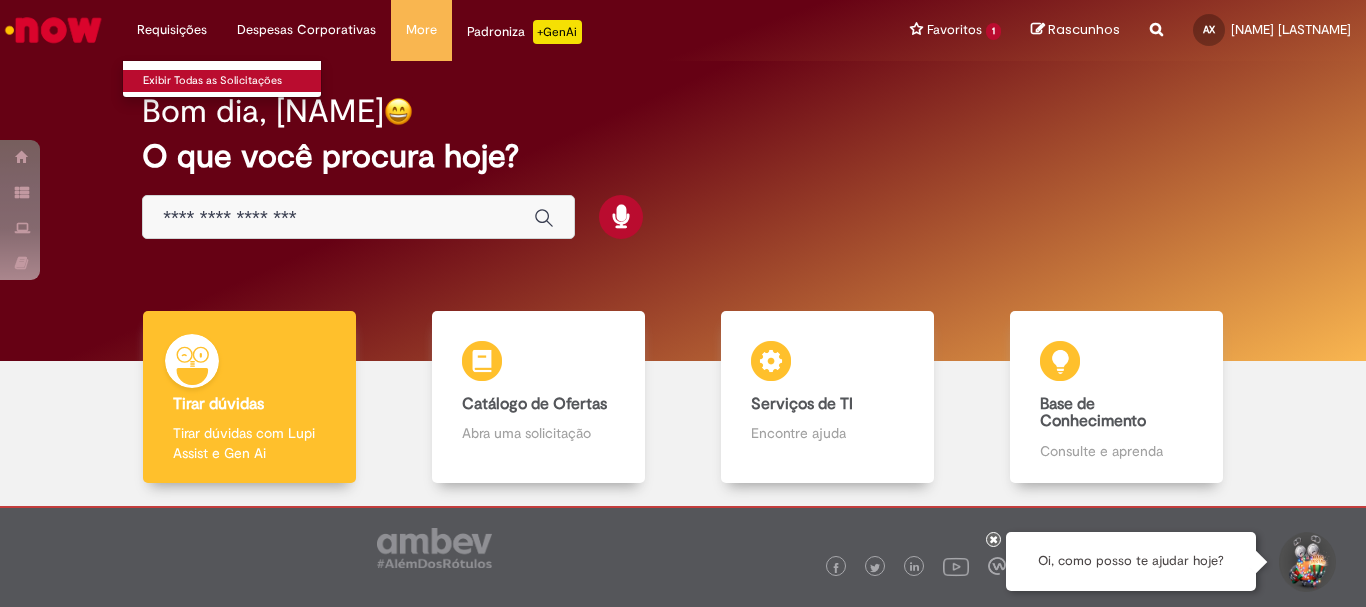 click on "Exibir Todas as Solicitações" at bounding box center (233, 81) 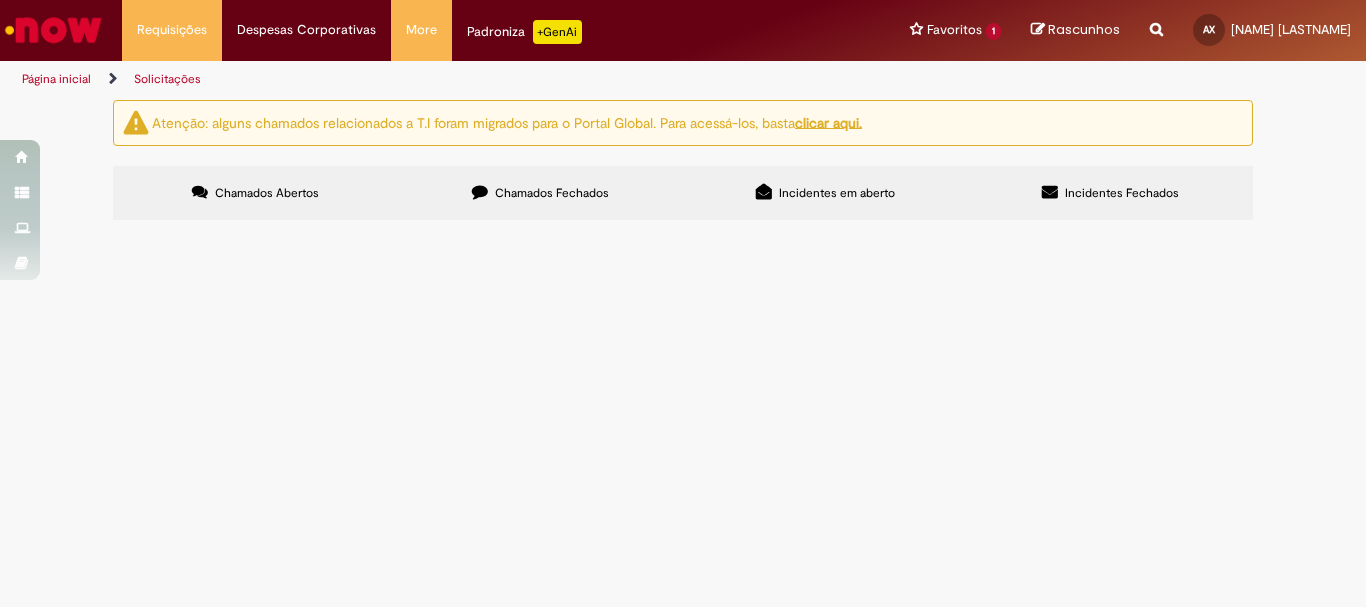 click on "Atenção: alguns chamados relacionados a T.I foram migrados para o Portal Global. Para acessá-los, basta  clicar aqui.
Chamados Abertos     Chamados Fechados     Incidentes em aberto     Incidentes Fechados
Itens solicitados
Exportar como PDF Exportar como Excel Exportar como CSV
Itens solicitados
Não há registros em Item solicitado  usando este filtro
Itens solicitados
Exportar como PDF Exportar como Excel Exportar como CSV
Solicitações
Carregamento de dados..." at bounding box center [683, 162] 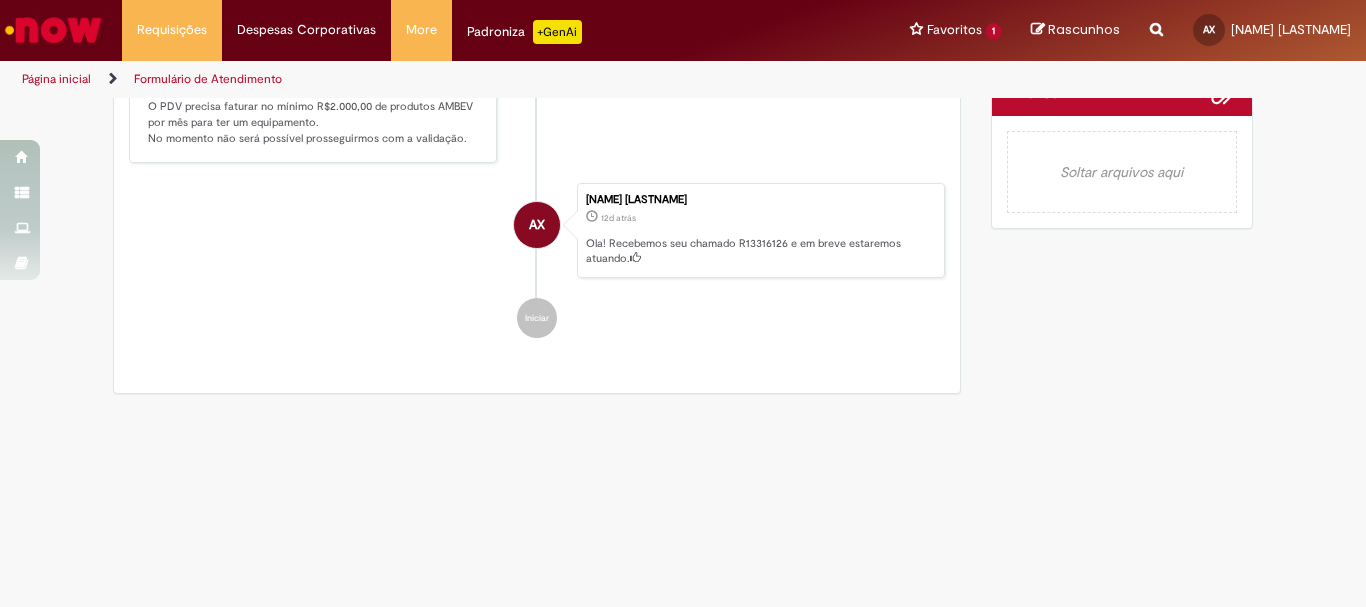 scroll, scrollTop: 0, scrollLeft: 0, axis: both 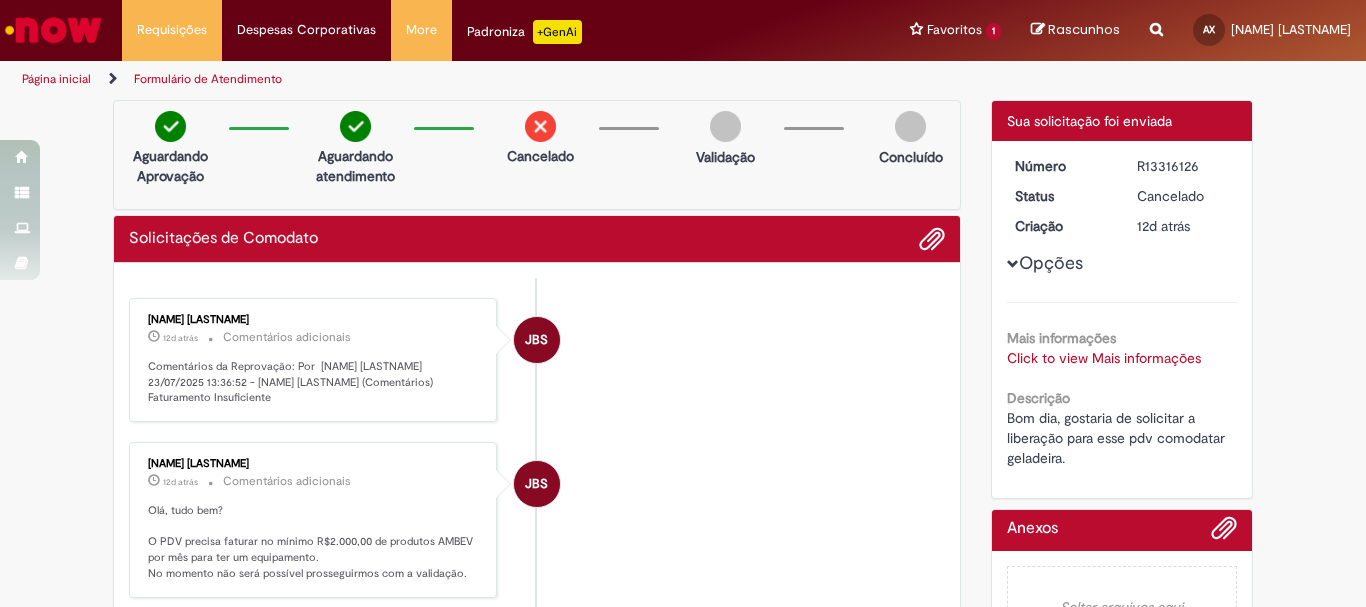 click on "Click to view Mais informações" at bounding box center [1104, 358] 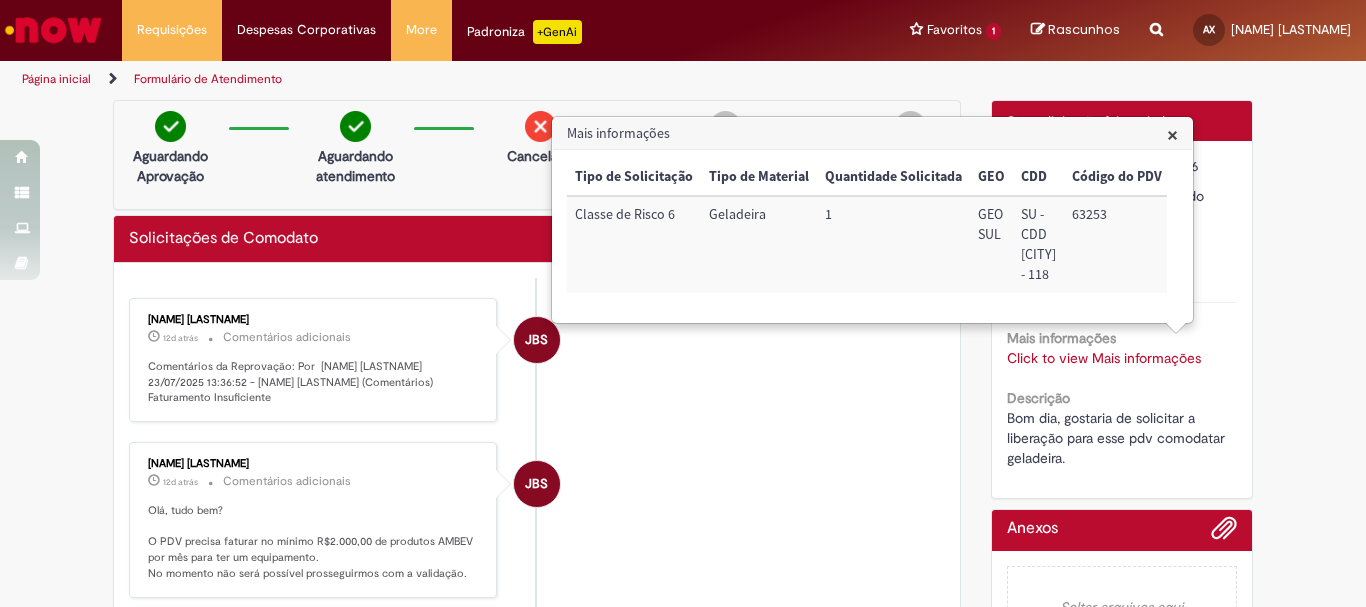 drag, startPoint x: 583, startPoint y: 448, endPoint x: 575, endPoint y: 437, distance: 13.601471 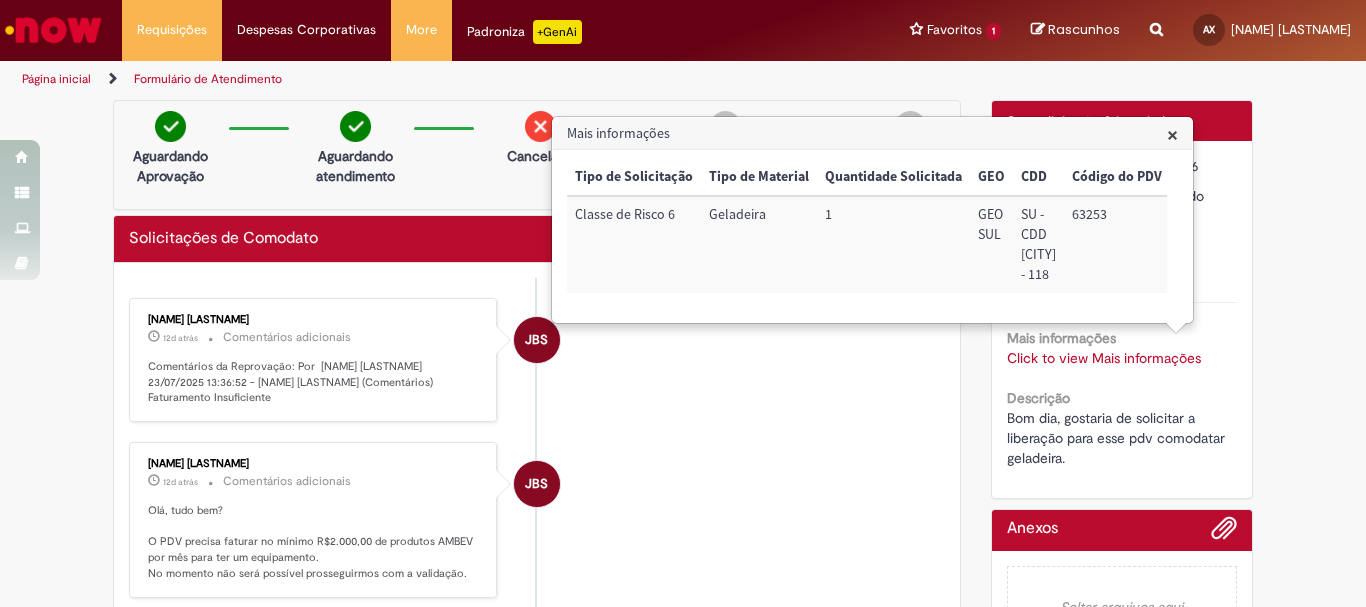 click on "Página inicial" at bounding box center [56, 79] 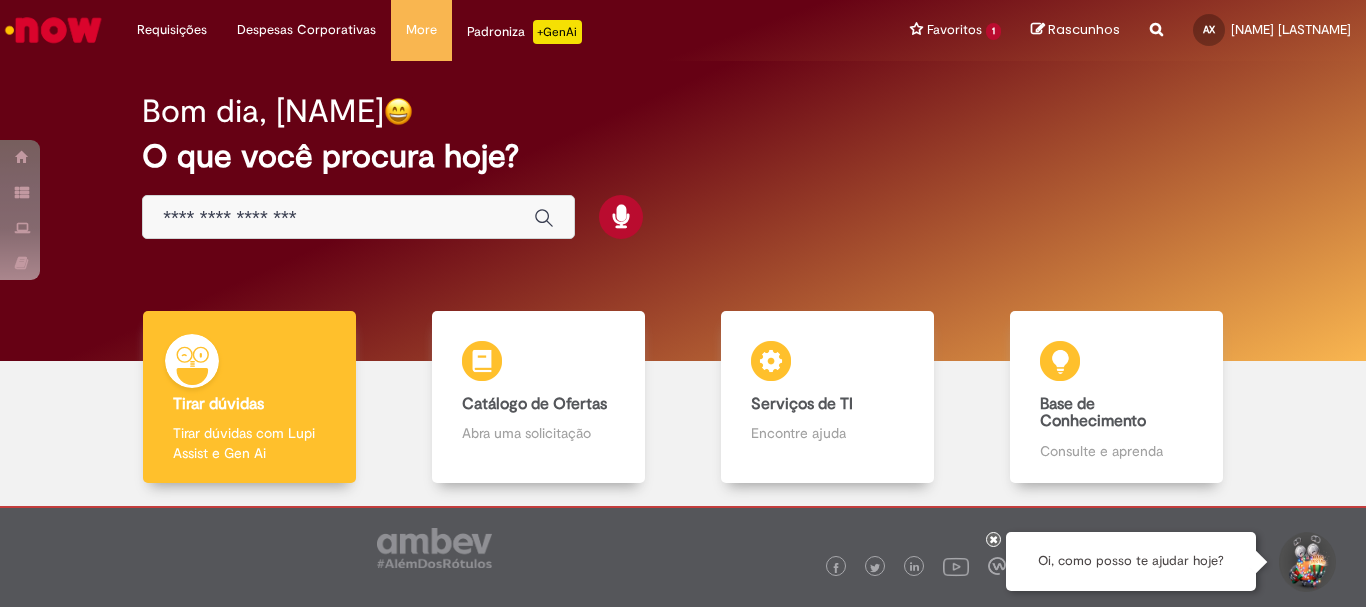 click at bounding box center (358, 217) 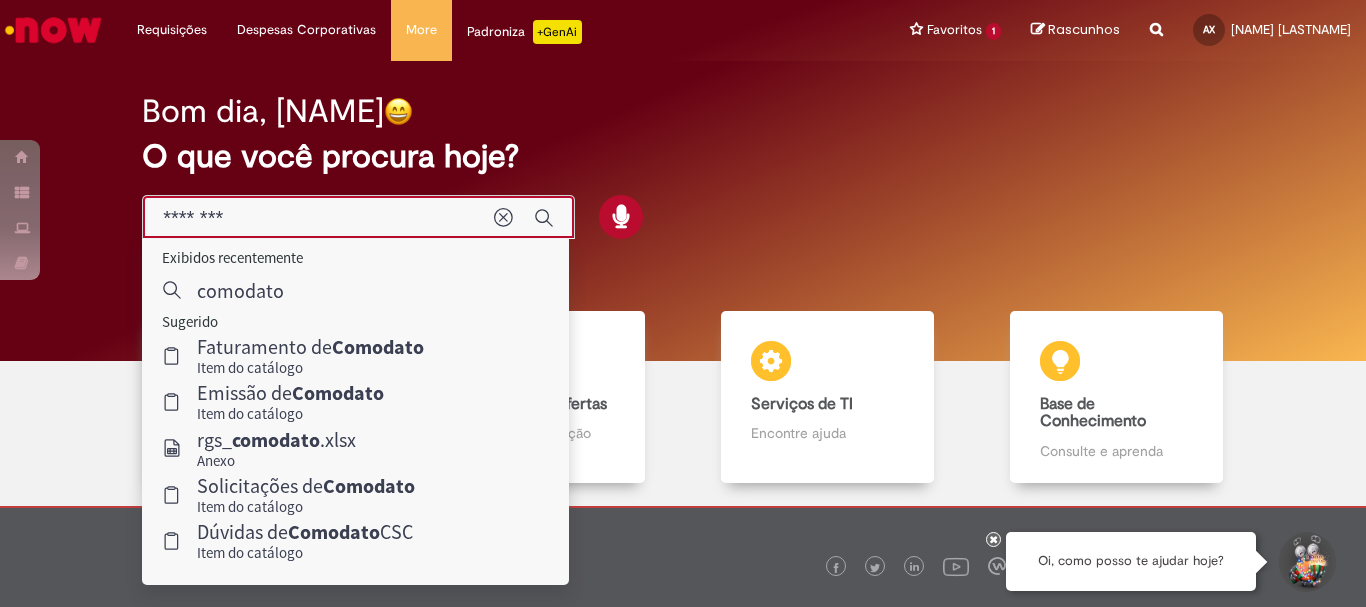 type on "********" 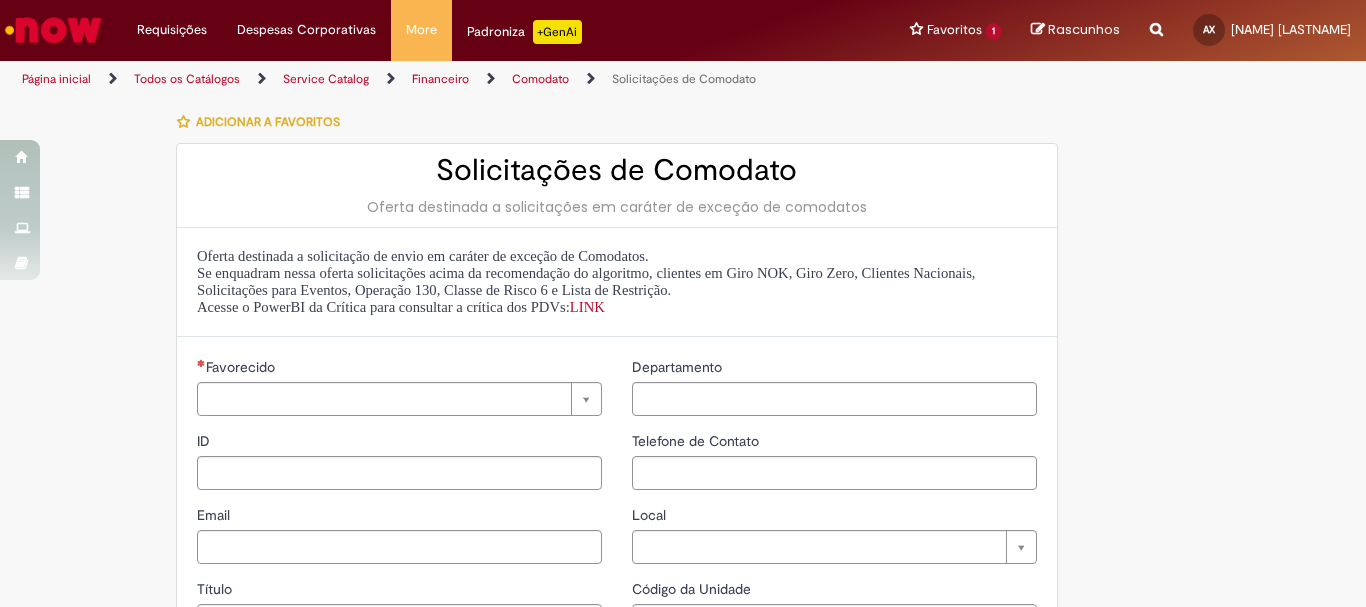 type on "**********" 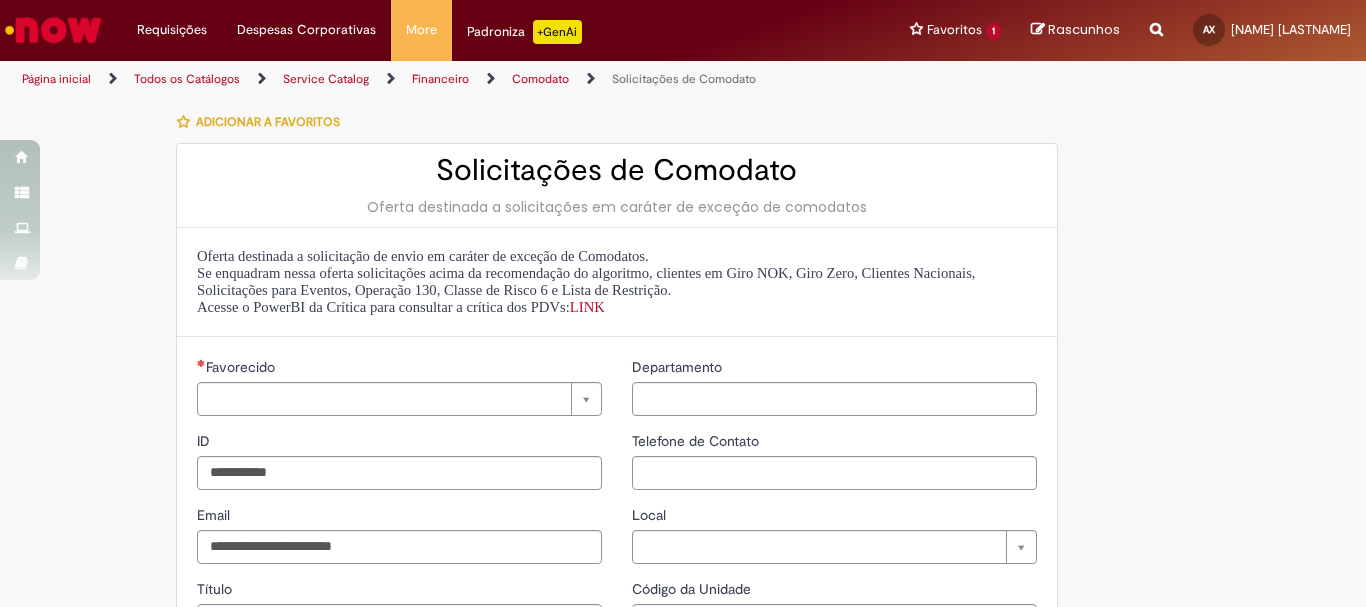 type on "**********" 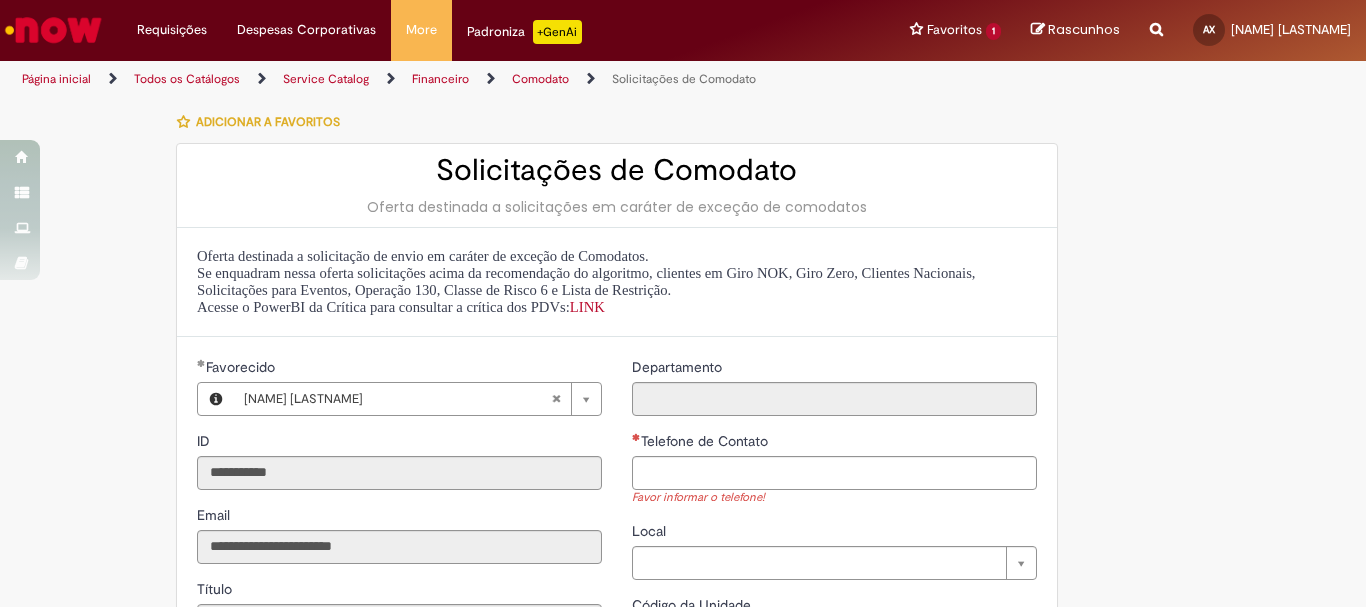 scroll, scrollTop: 200, scrollLeft: 0, axis: vertical 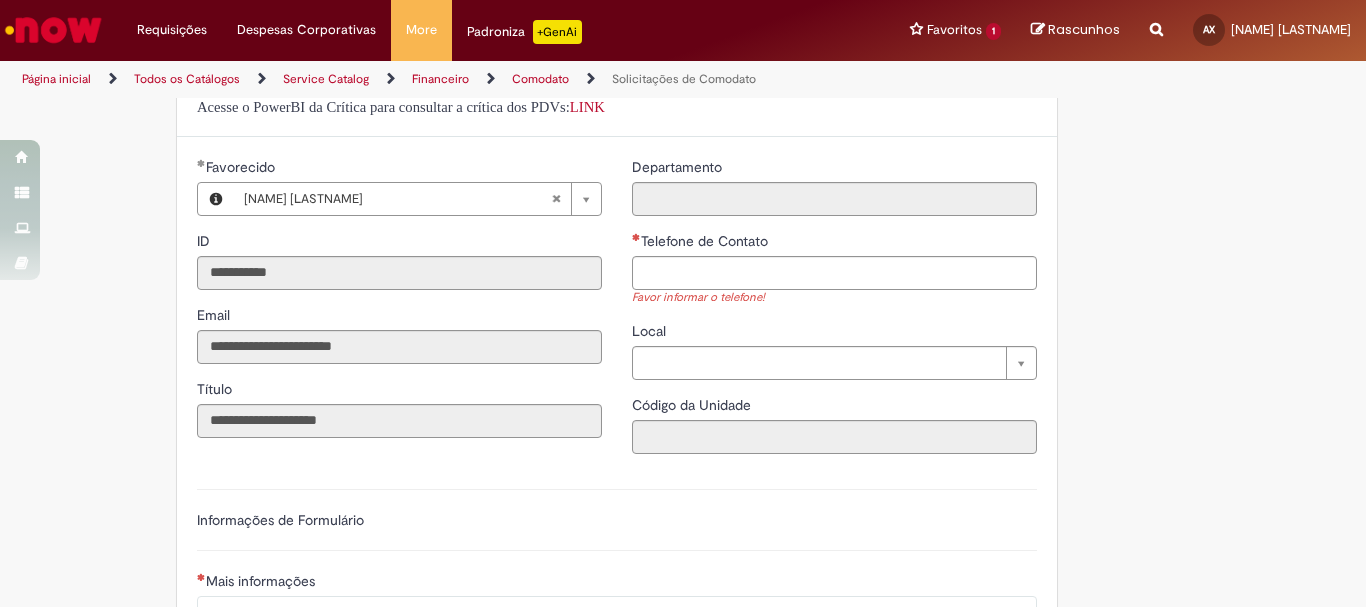 click on "Telefone de Contato" at bounding box center (834, 243) 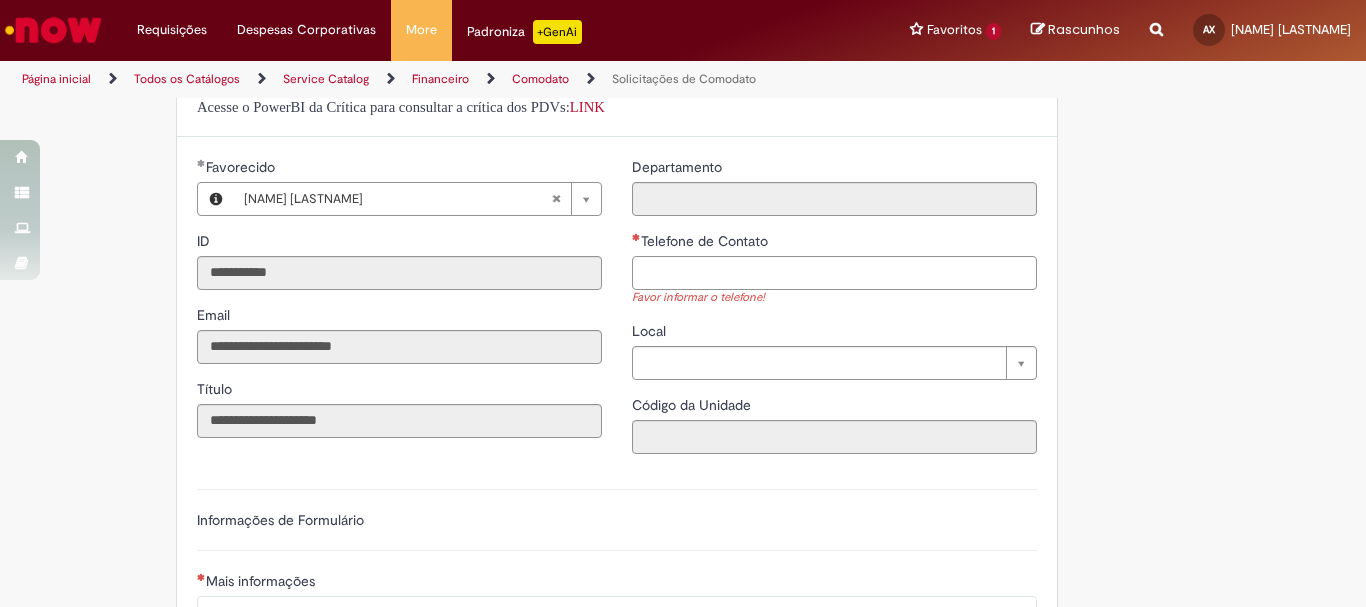 click on "Telefone de Contato" at bounding box center (834, 273) 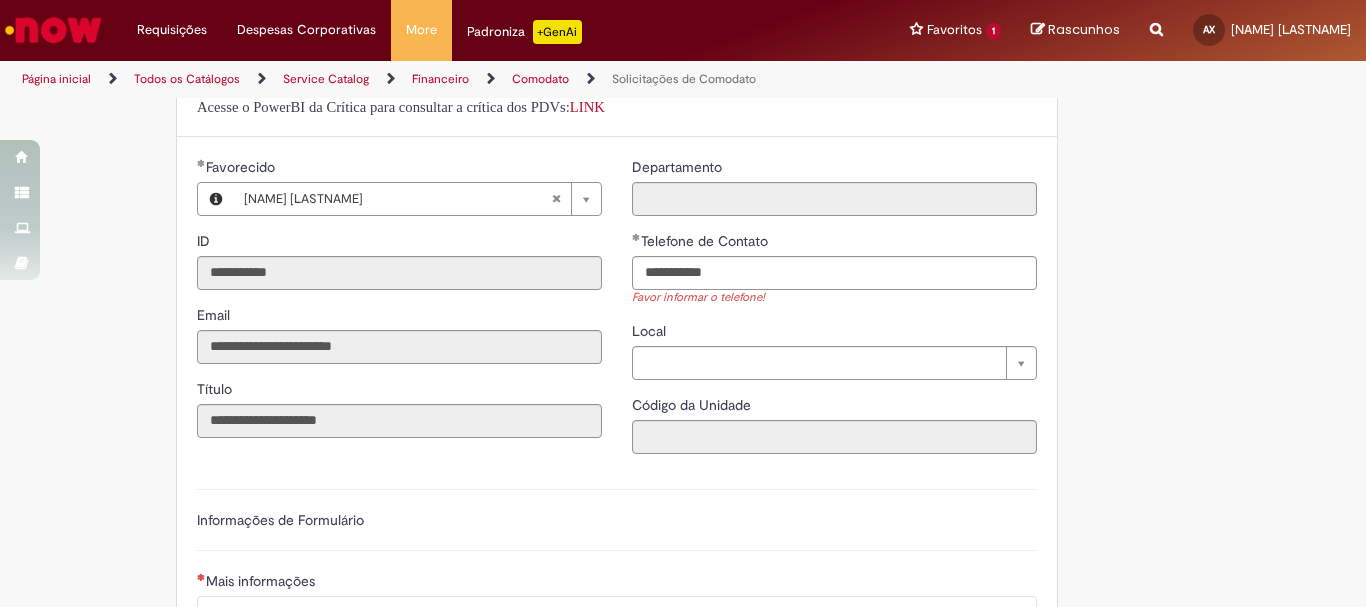 type on "**********" 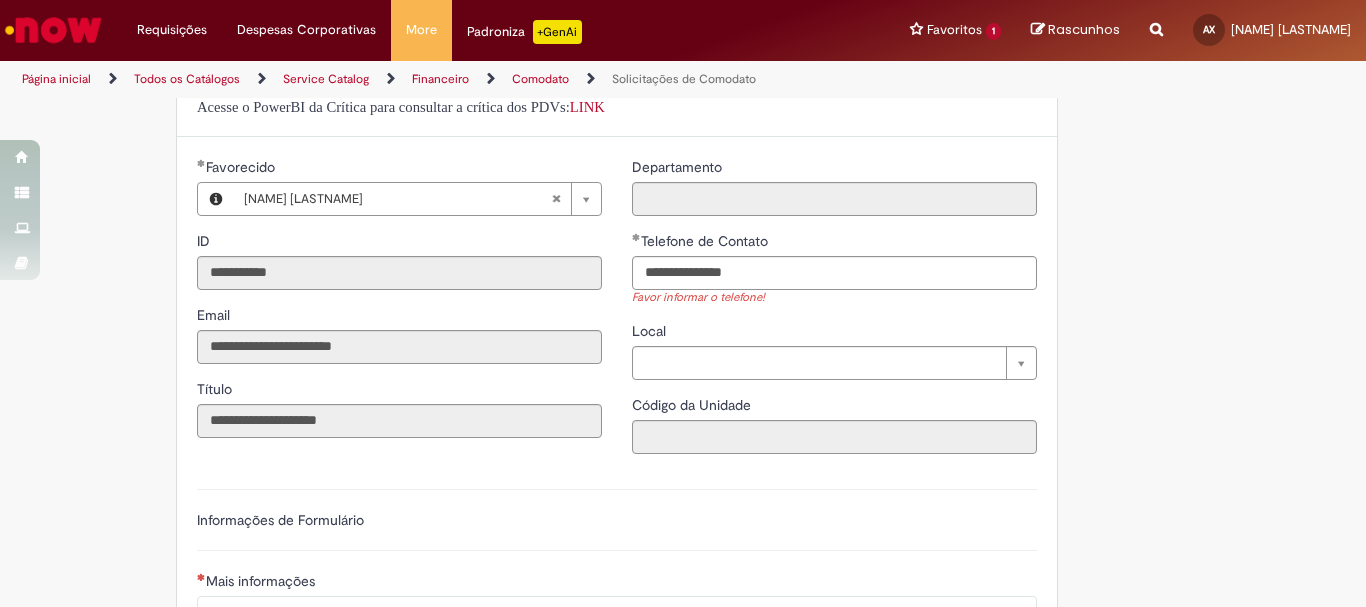 click on "**********" at bounding box center [683, 502] 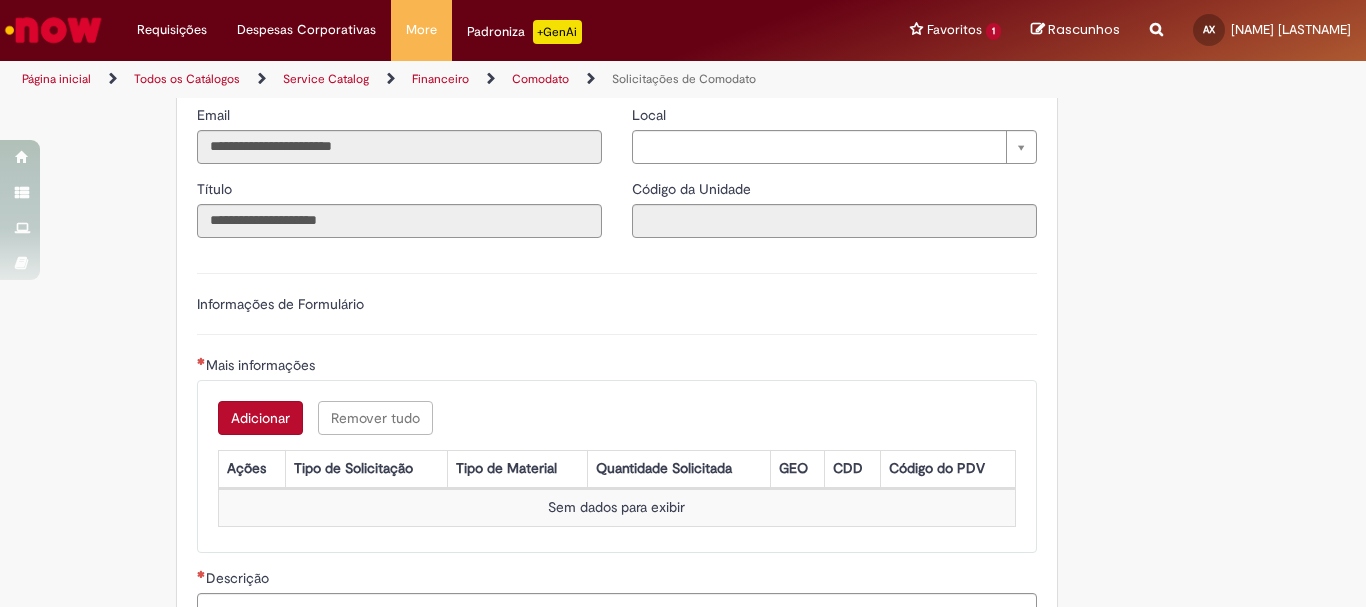 scroll, scrollTop: 690, scrollLeft: 0, axis: vertical 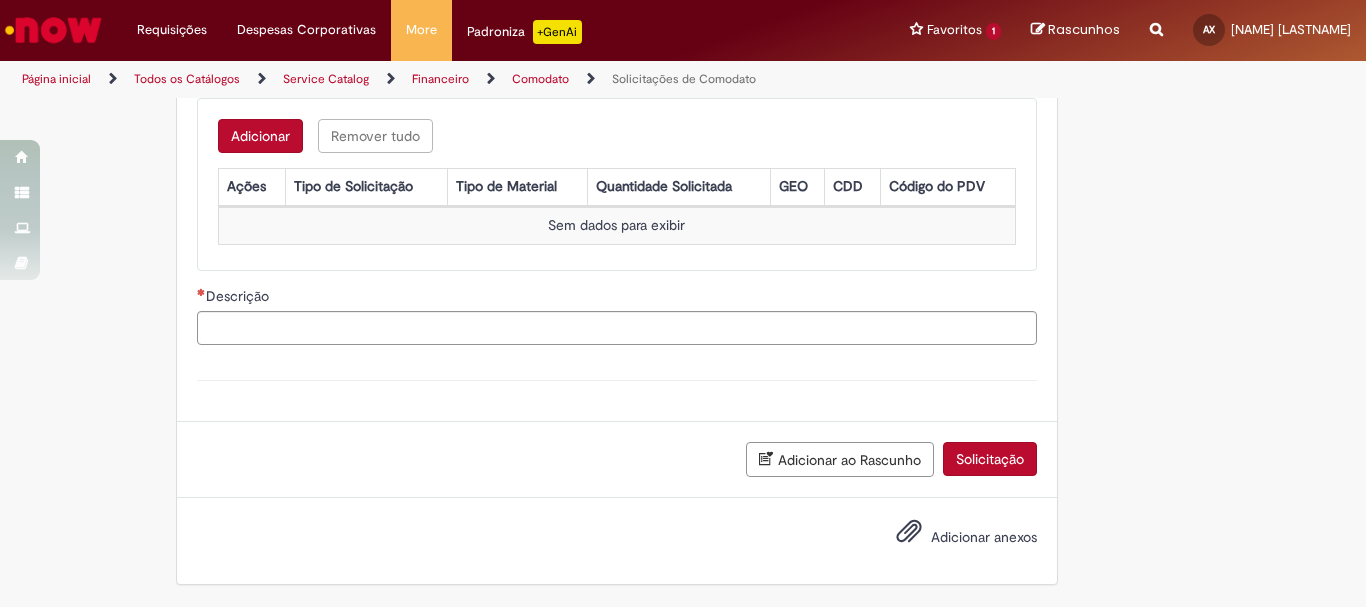 click on "Adicionar" at bounding box center (260, 136) 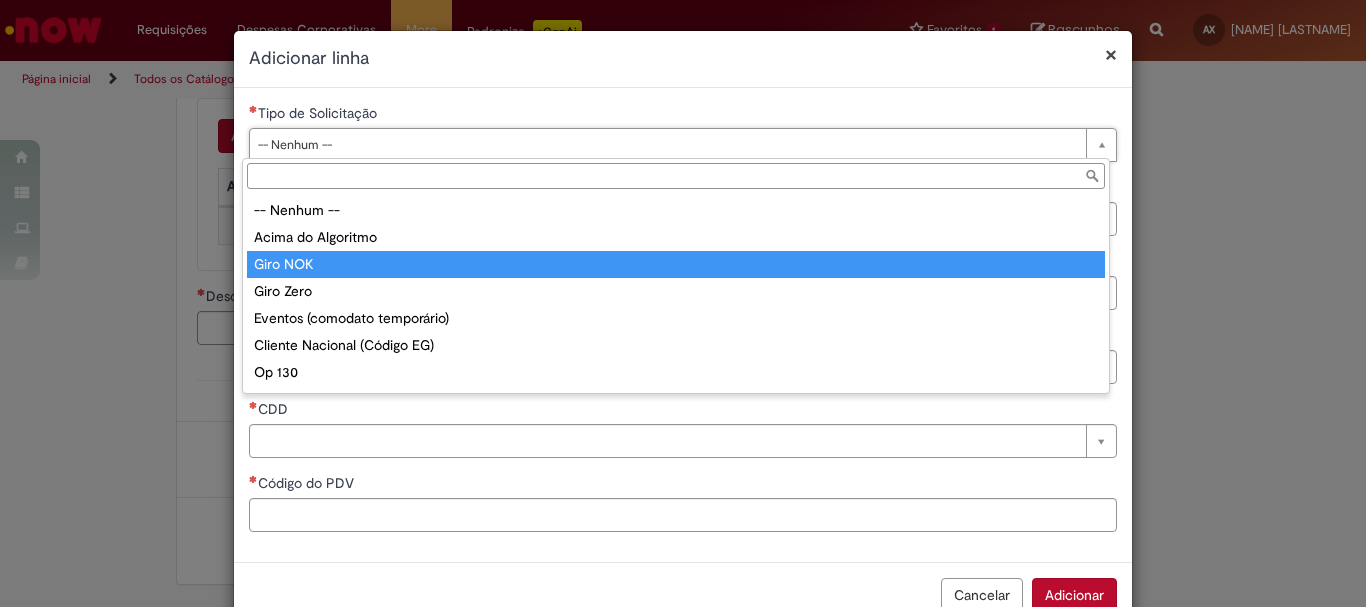scroll, scrollTop: 51, scrollLeft: 0, axis: vertical 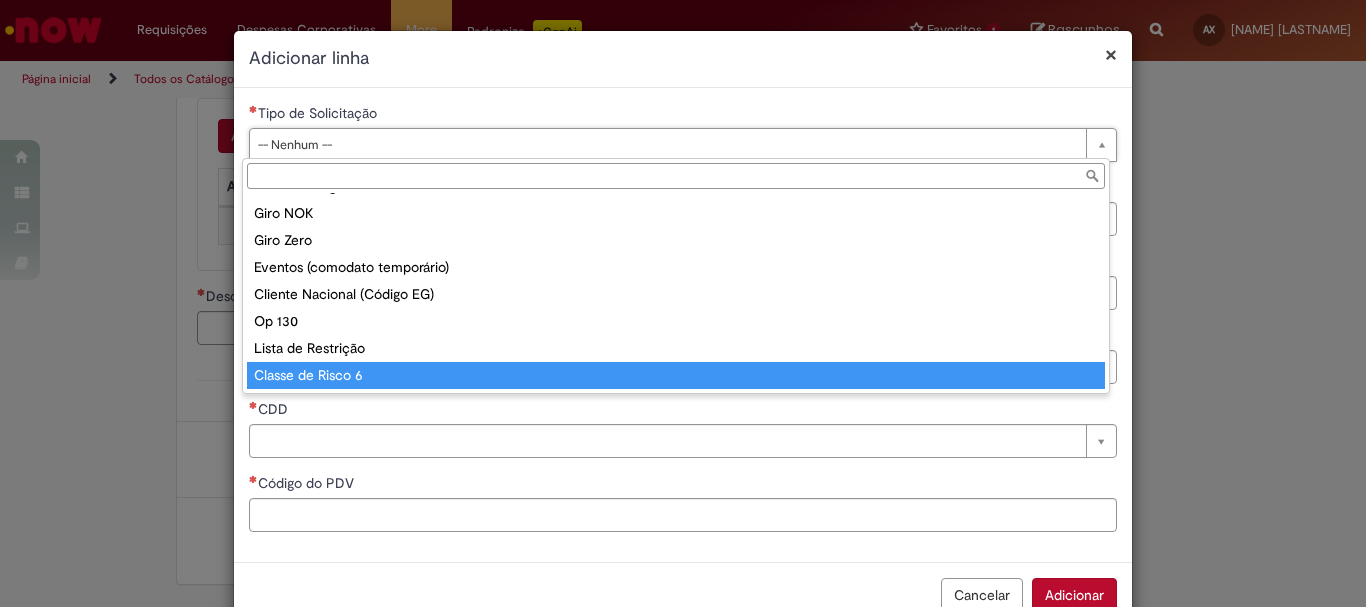 type on "**********" 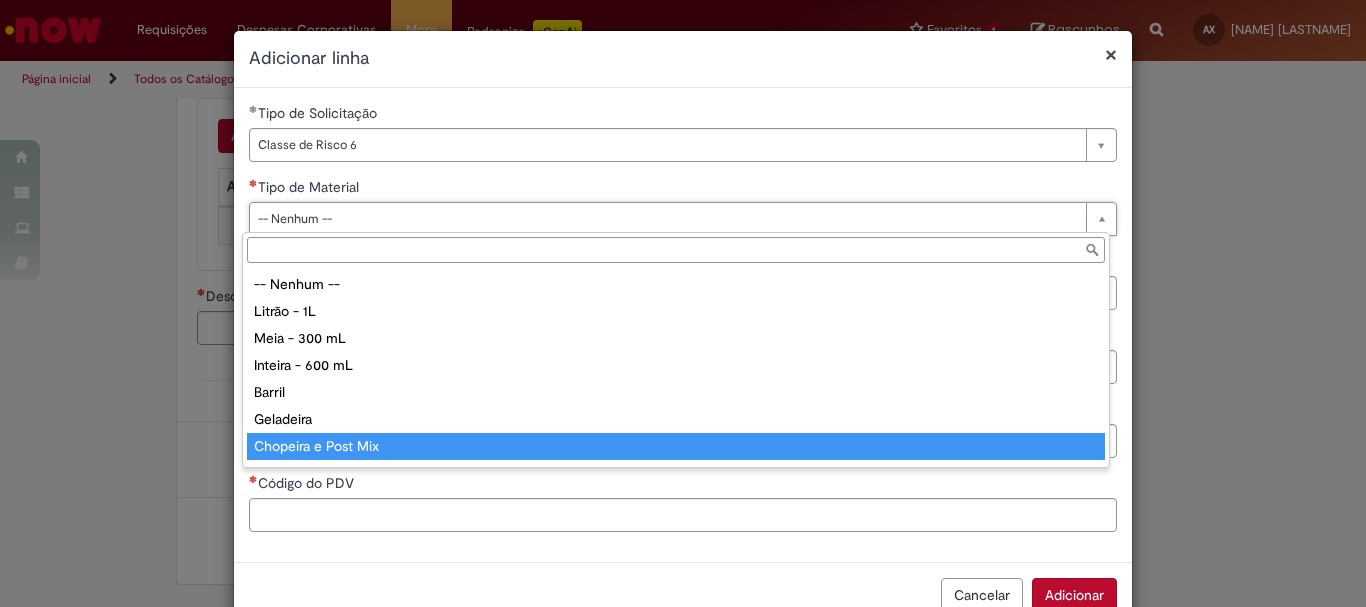 scroll, scrollTop: 78, scrollLeft: 0, axis: vertical 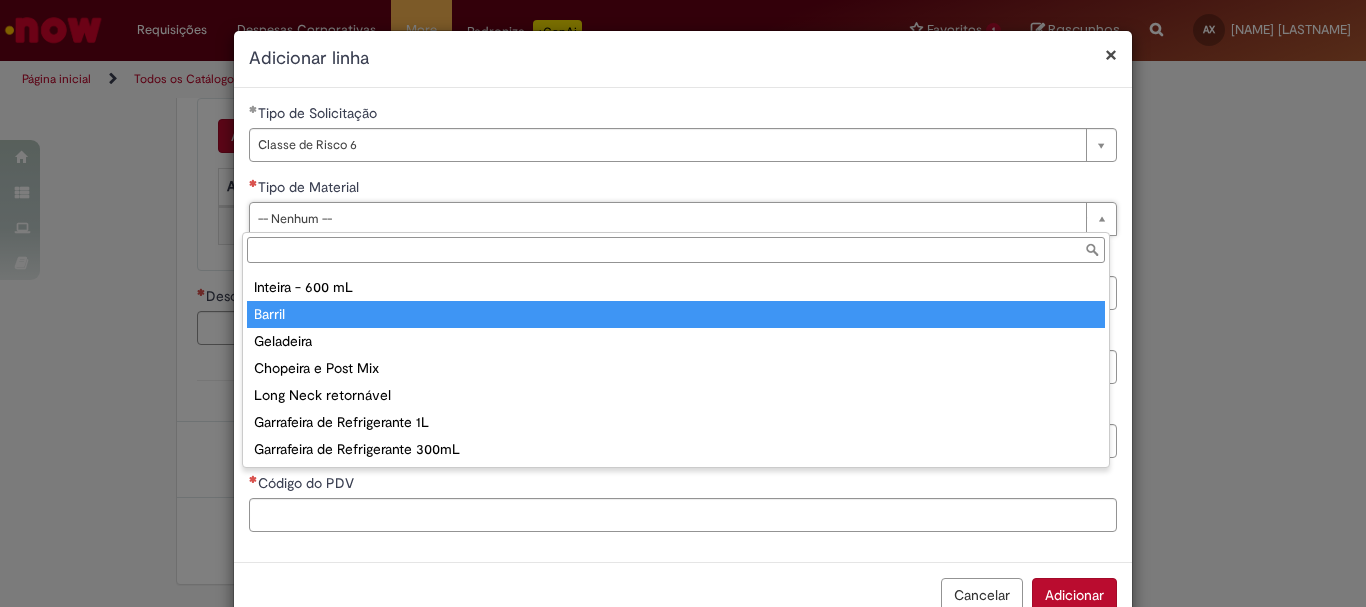 type on "******" 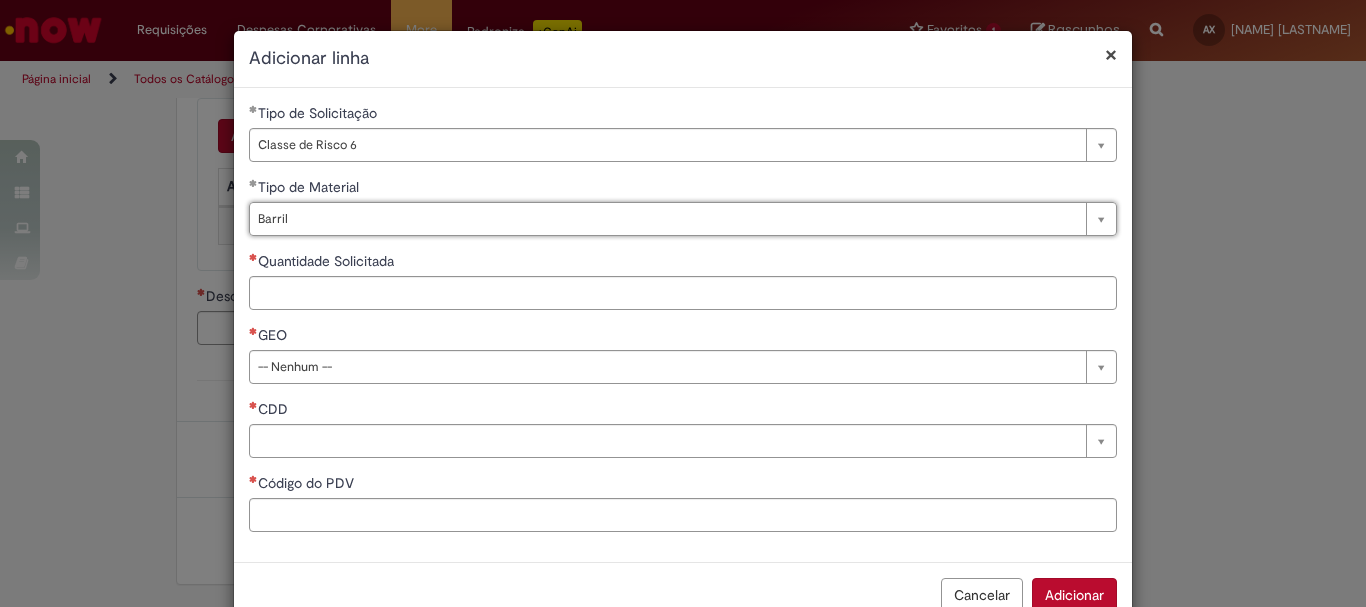click on "**********" at bounding box center (683, 325) 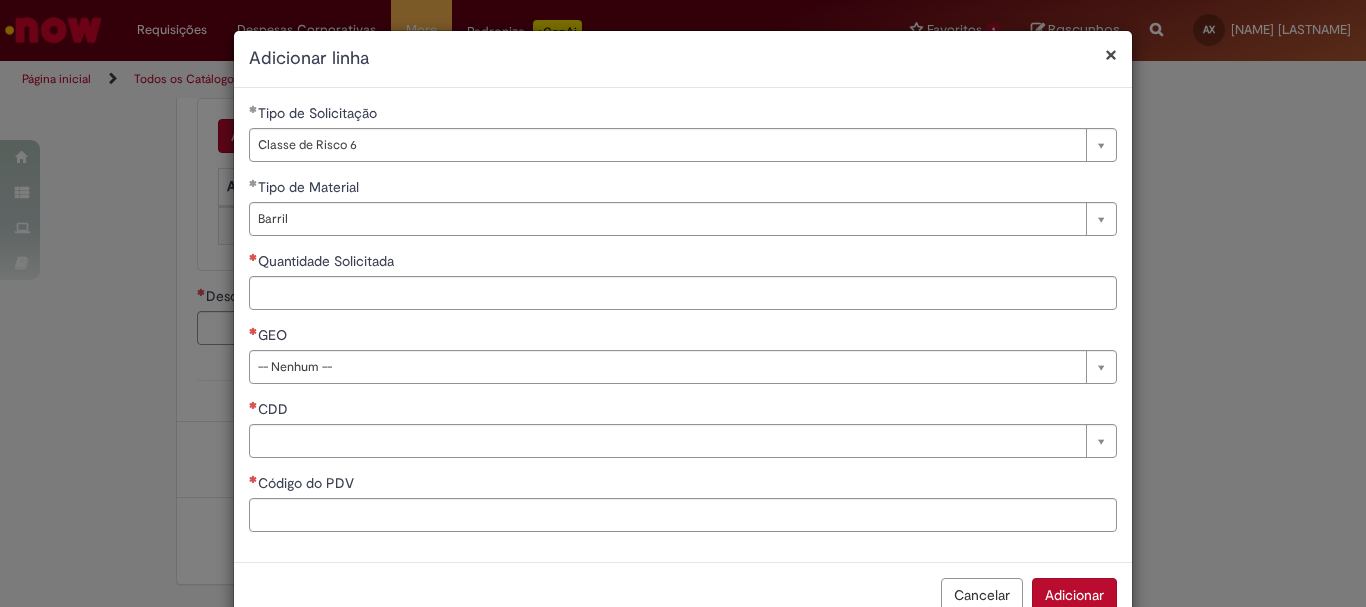 click on "**********" at bounding box center (683, 325) 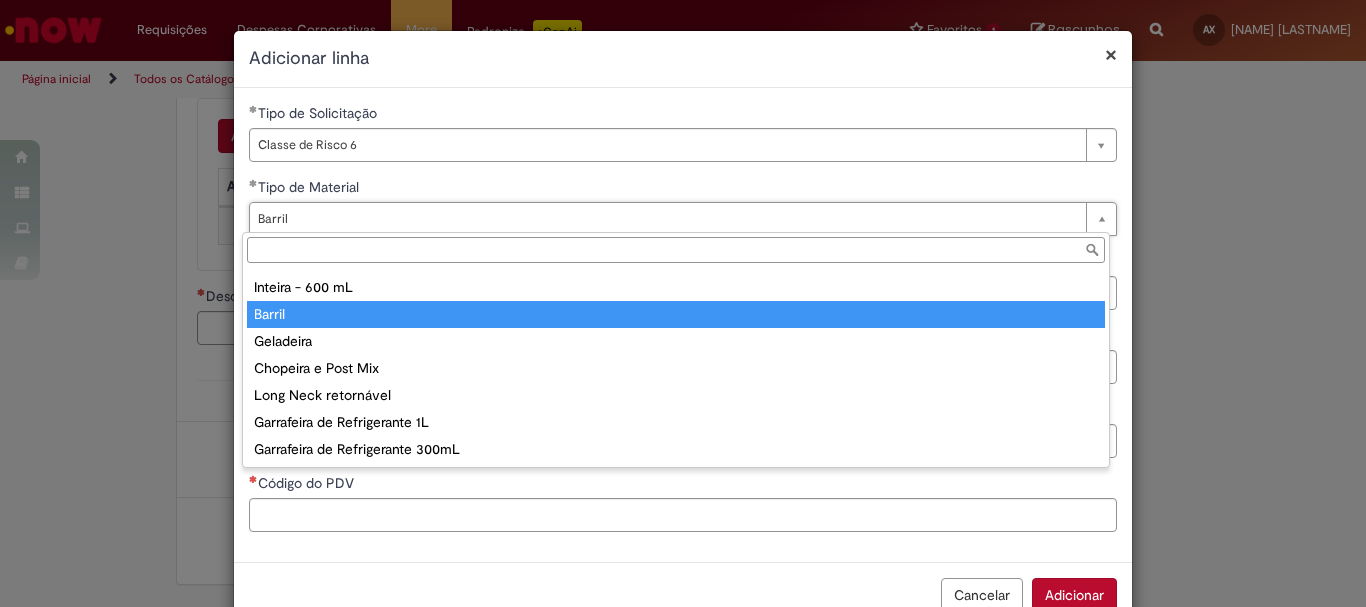 scroll, scrollTop: 78, scrollLeft: 0, axis: vertical 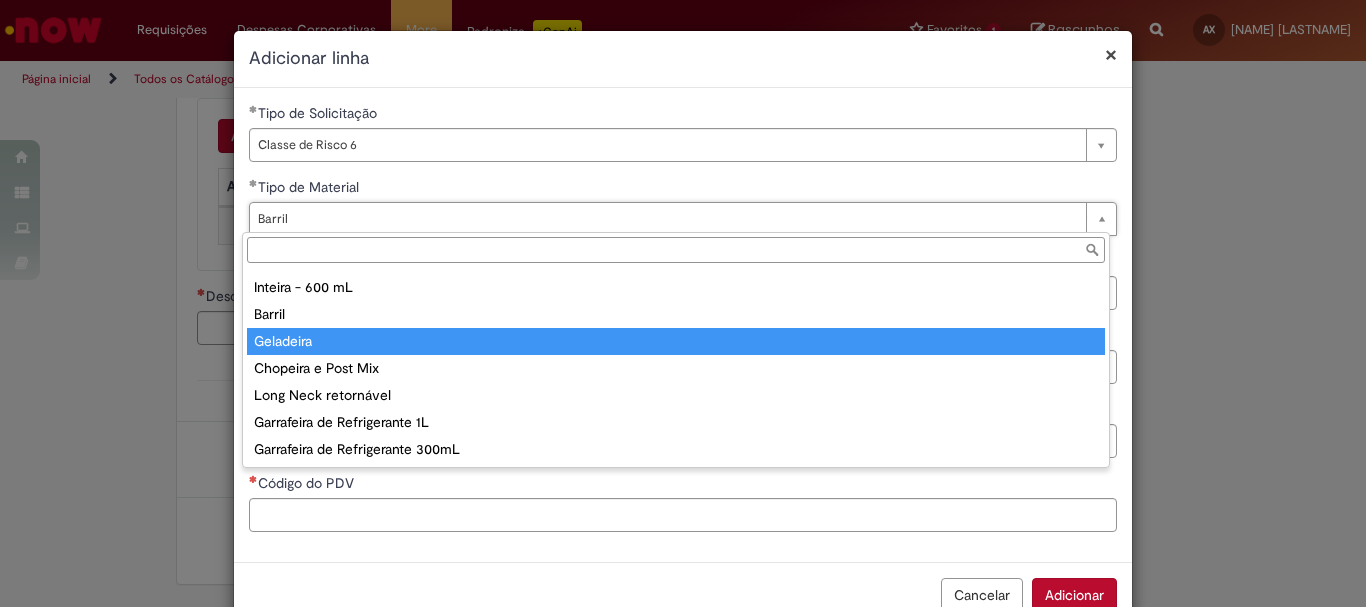 type on "*********" 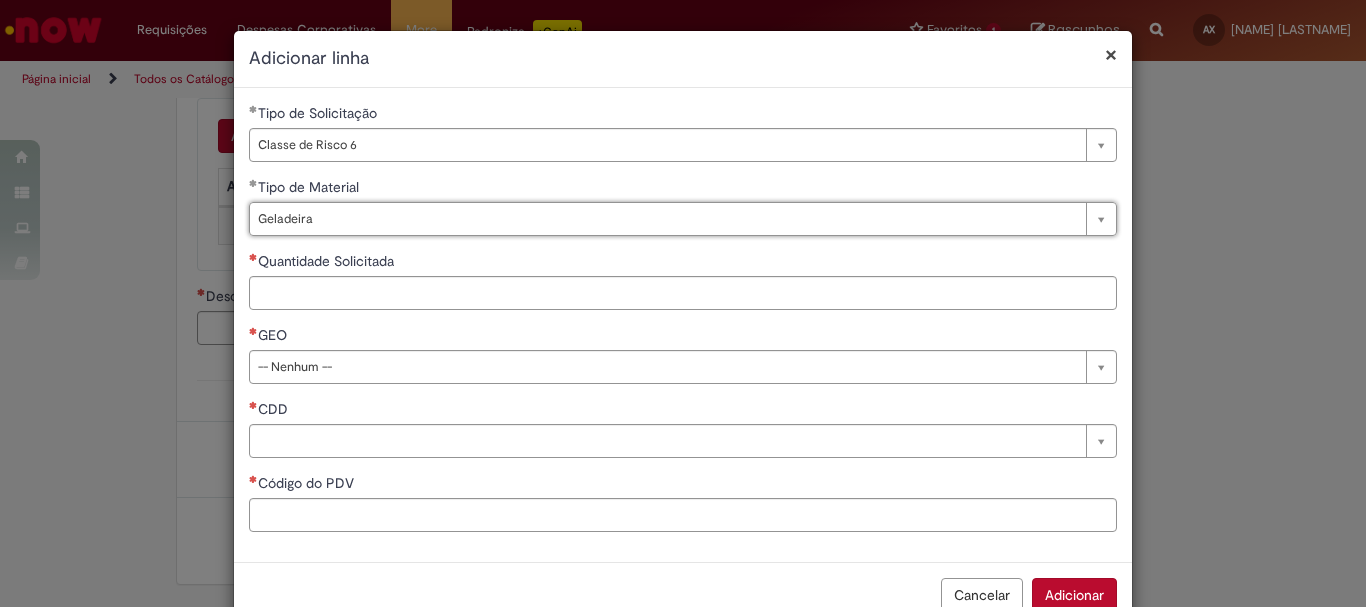 click on "Quantidade Solicitada" at bounding box center (328, 261) 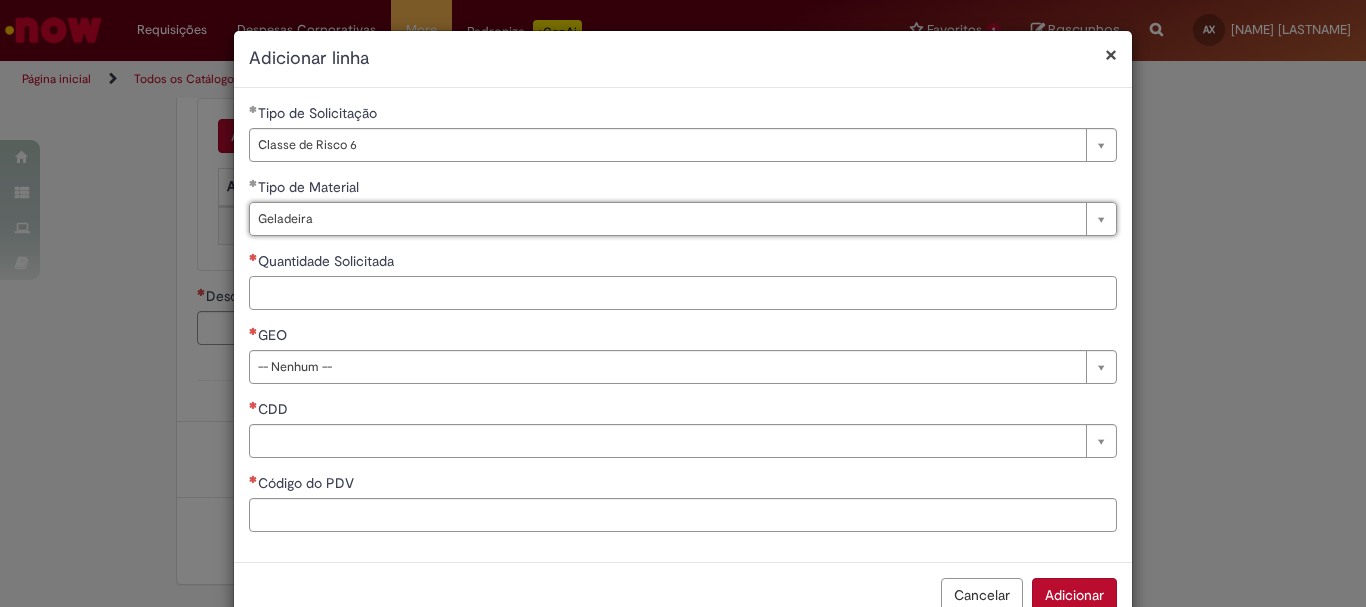 click on "Quantidade Solicitada" at bounding box center [683, 293] 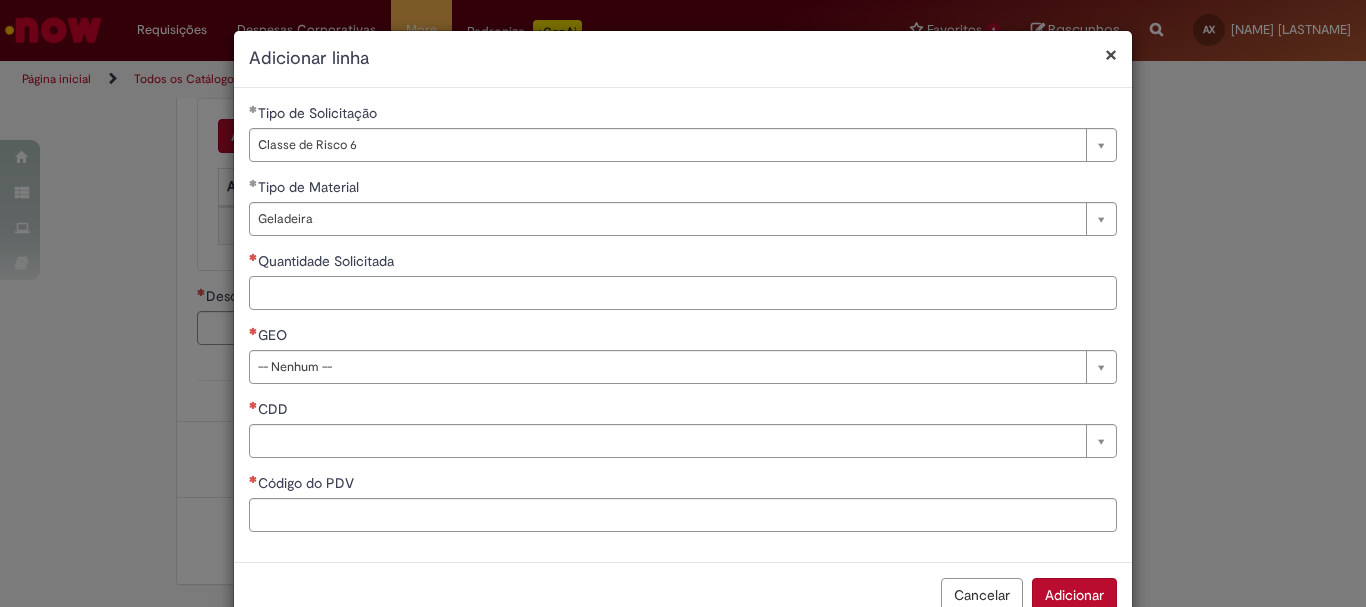 click on "Quantidade Solicitada" at bounding box center (683, 293) 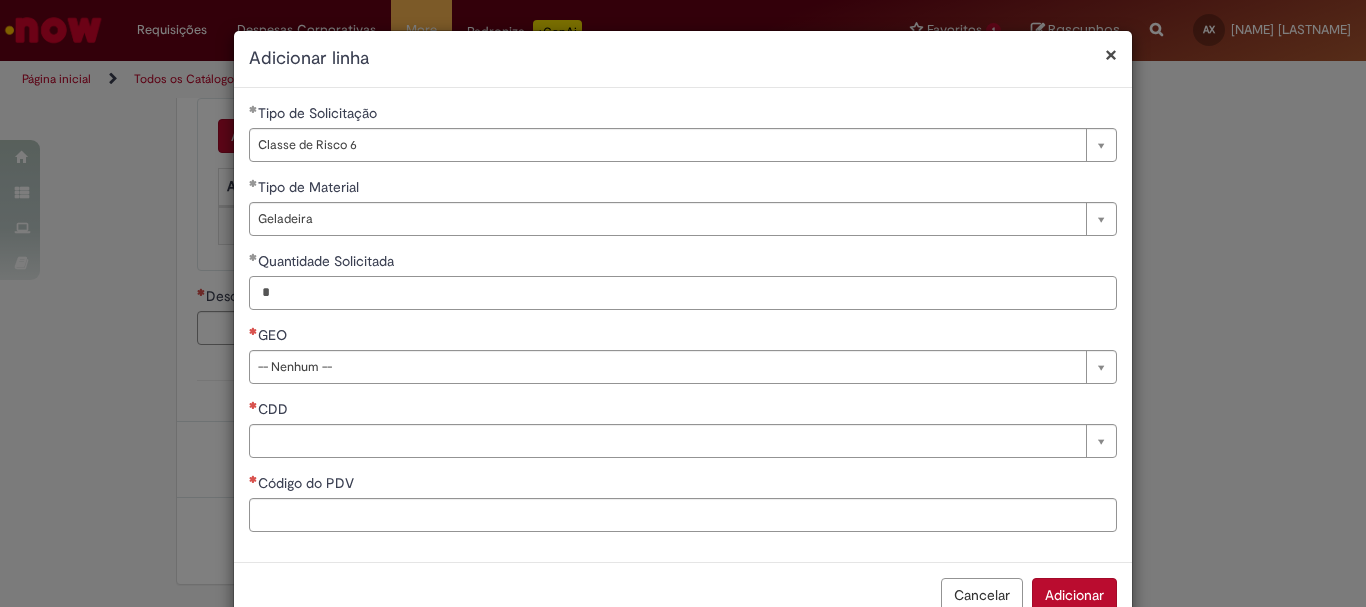 type on "*" 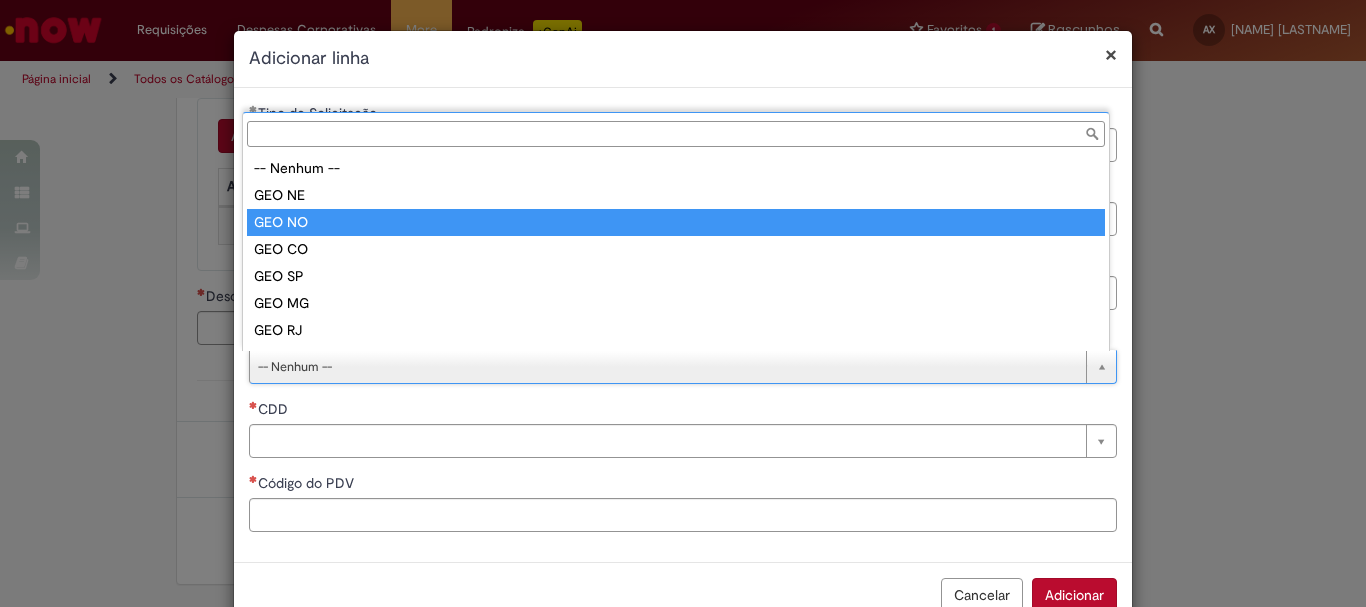 scroll, scrollTop: 51, scrollLeft: 0, axis: vertical 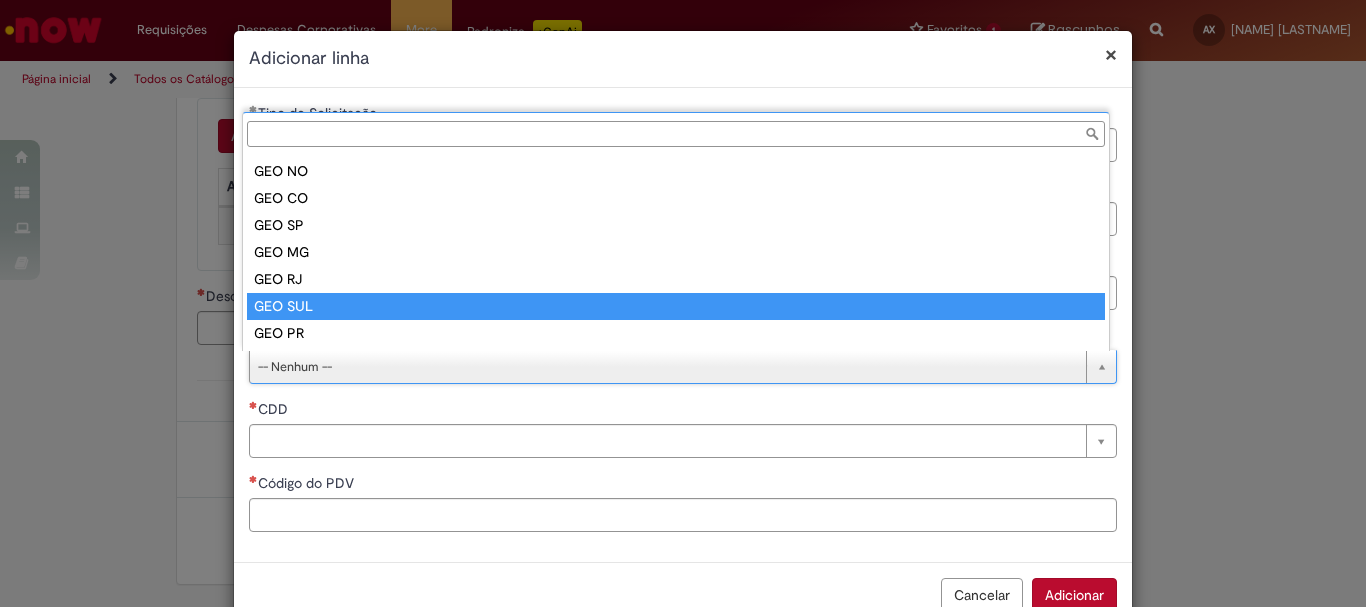 type on "*******" 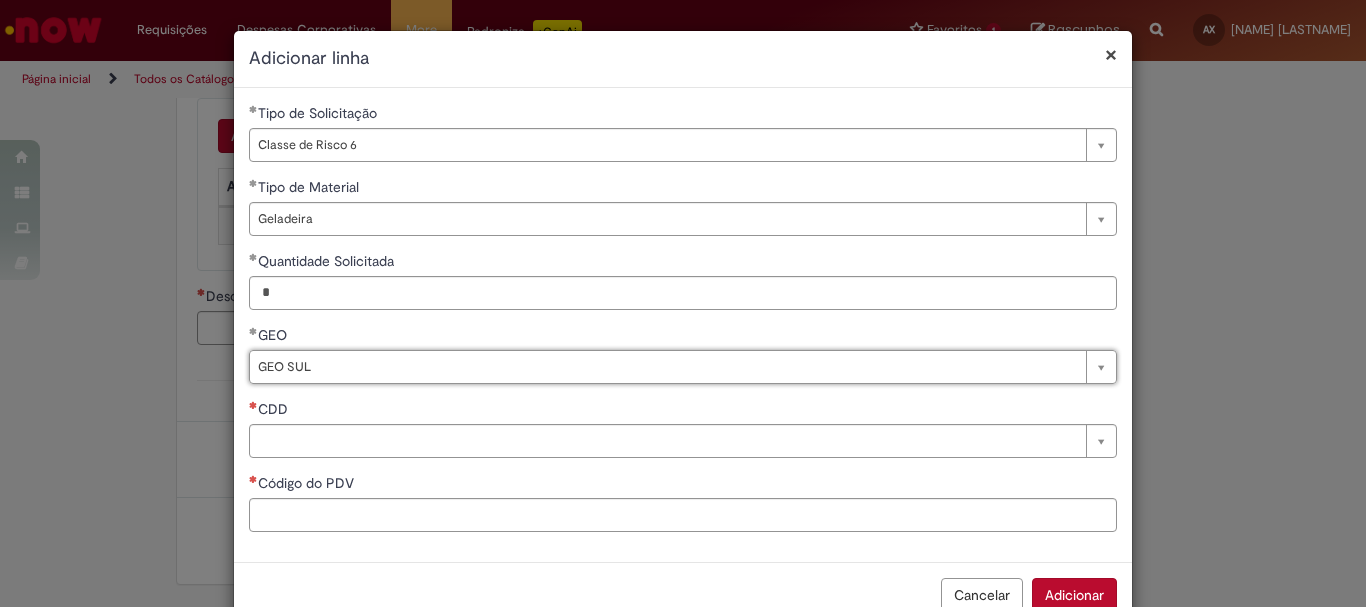 click on "CDD" at bounding box center [683, 411] 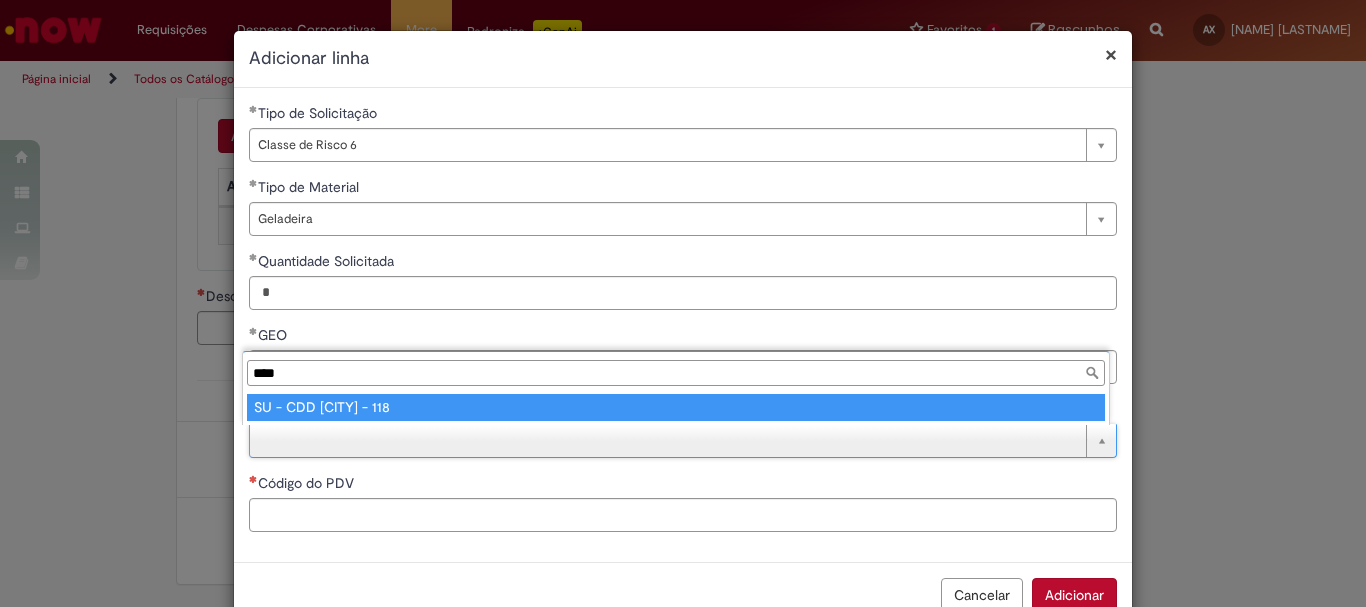 scroll, scrollTop: 0, scrollLeft: 0, axis: both 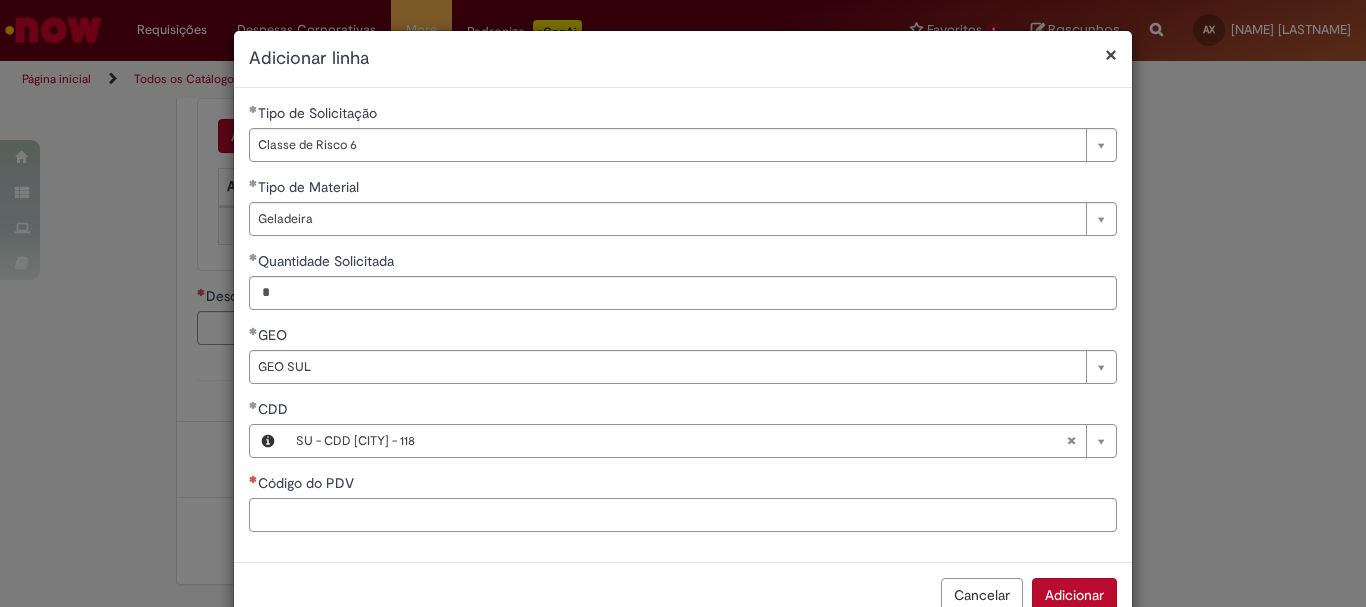 click on "Código do PDV" at bounding box center [683, 515] 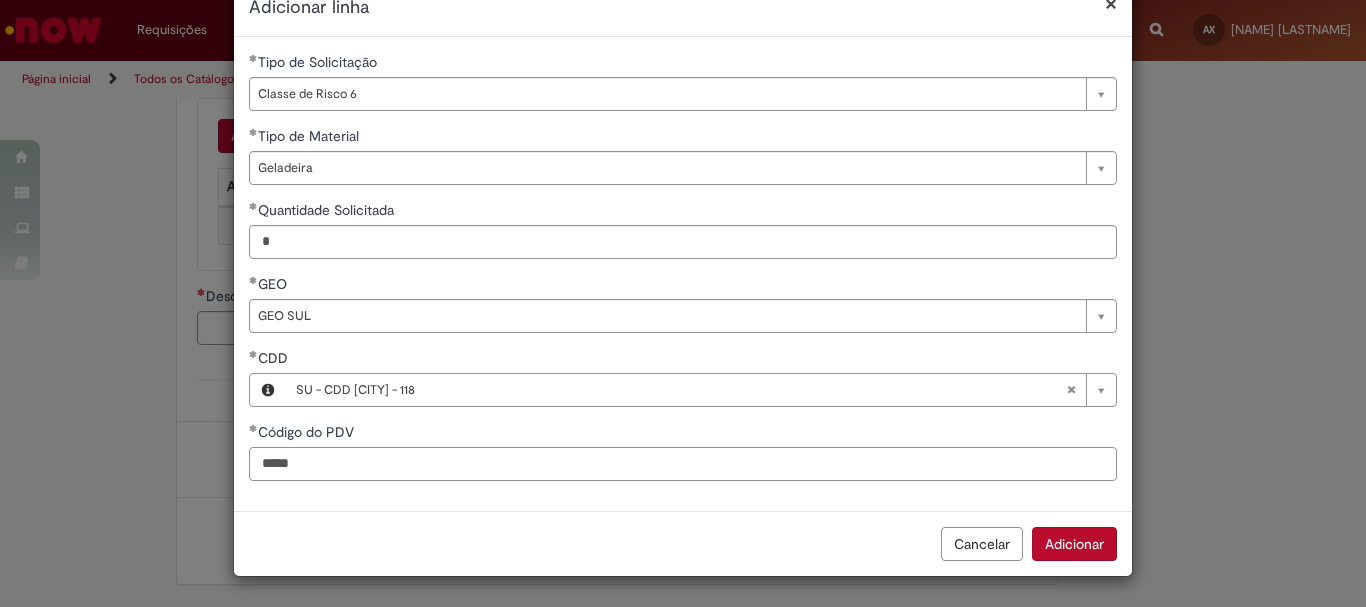 type on "*****" 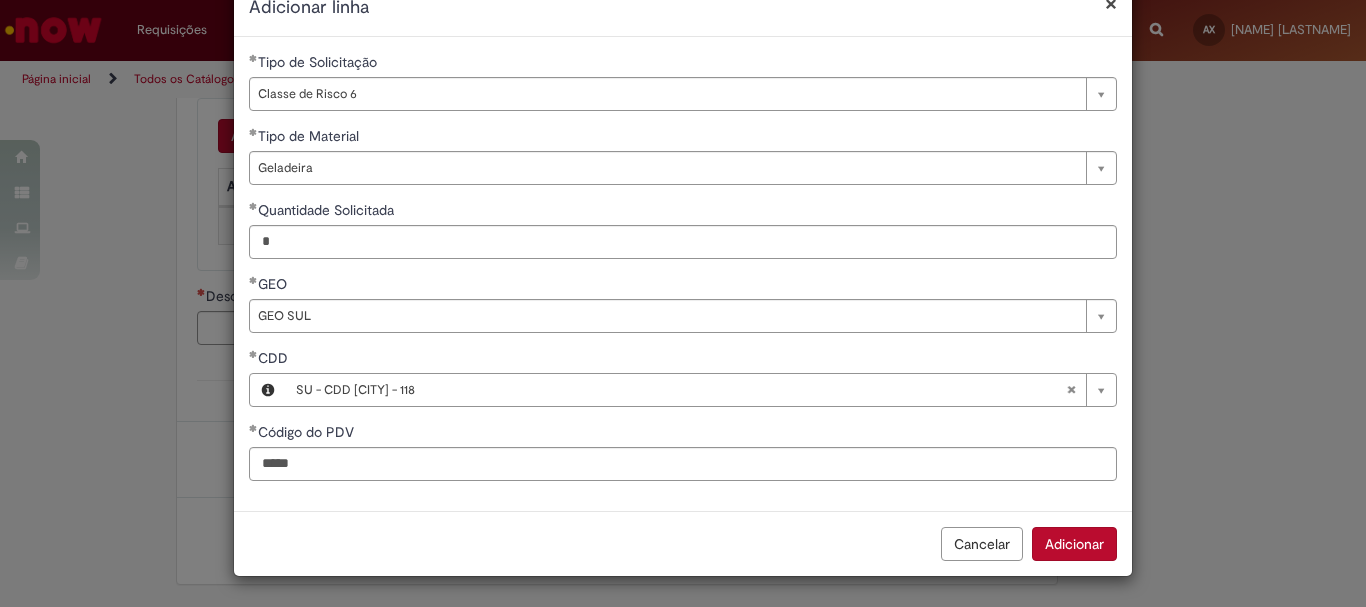 scroll, scrollTop: 52, scrollLeft: 0, axis: vertical 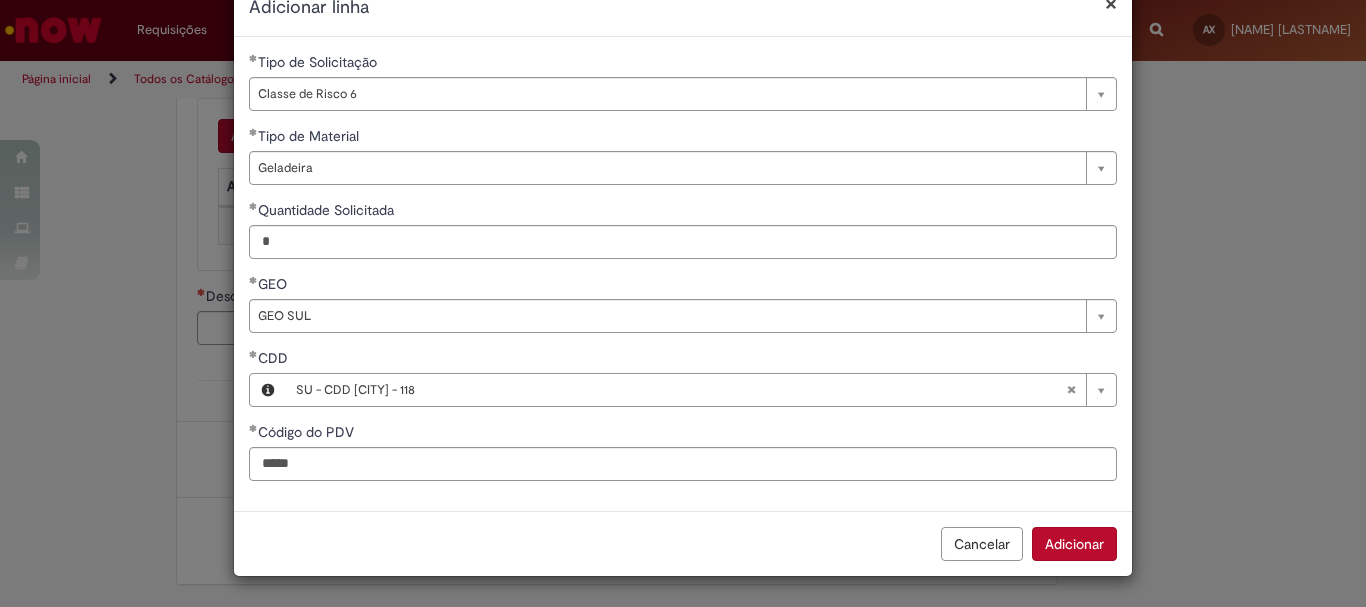 click on "Adicionar" at bounding box center [1074, 544] 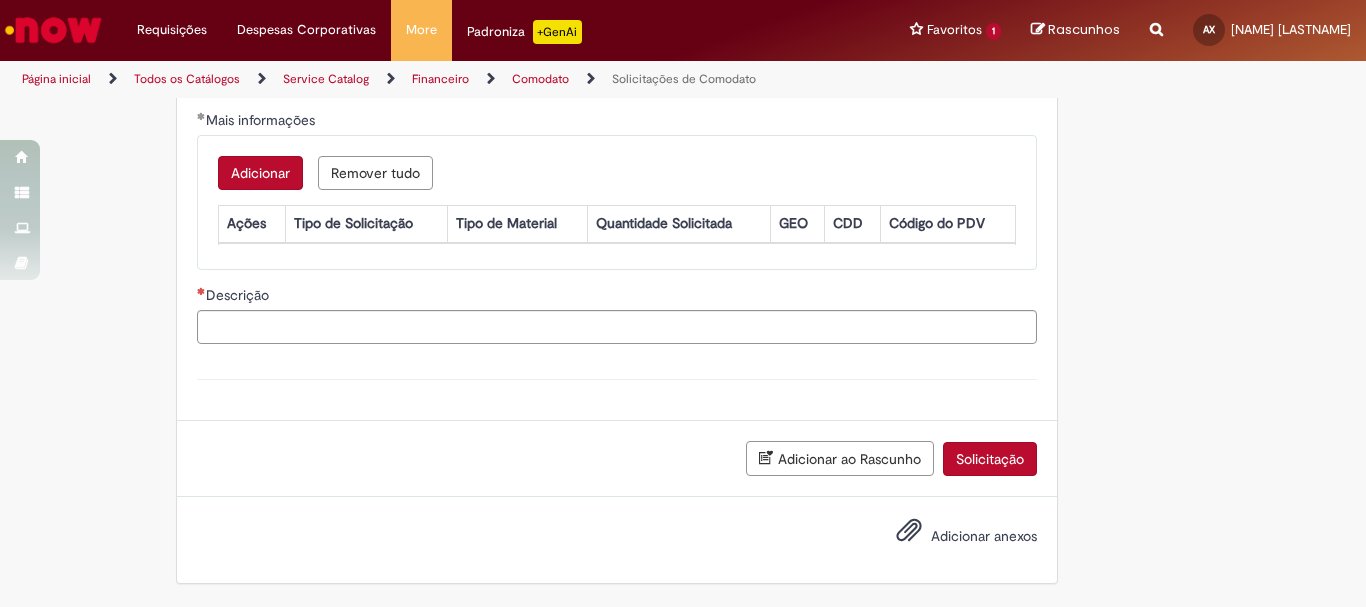 scroll, scrollTop: 690, scrollLeft: 0, axis: vertical 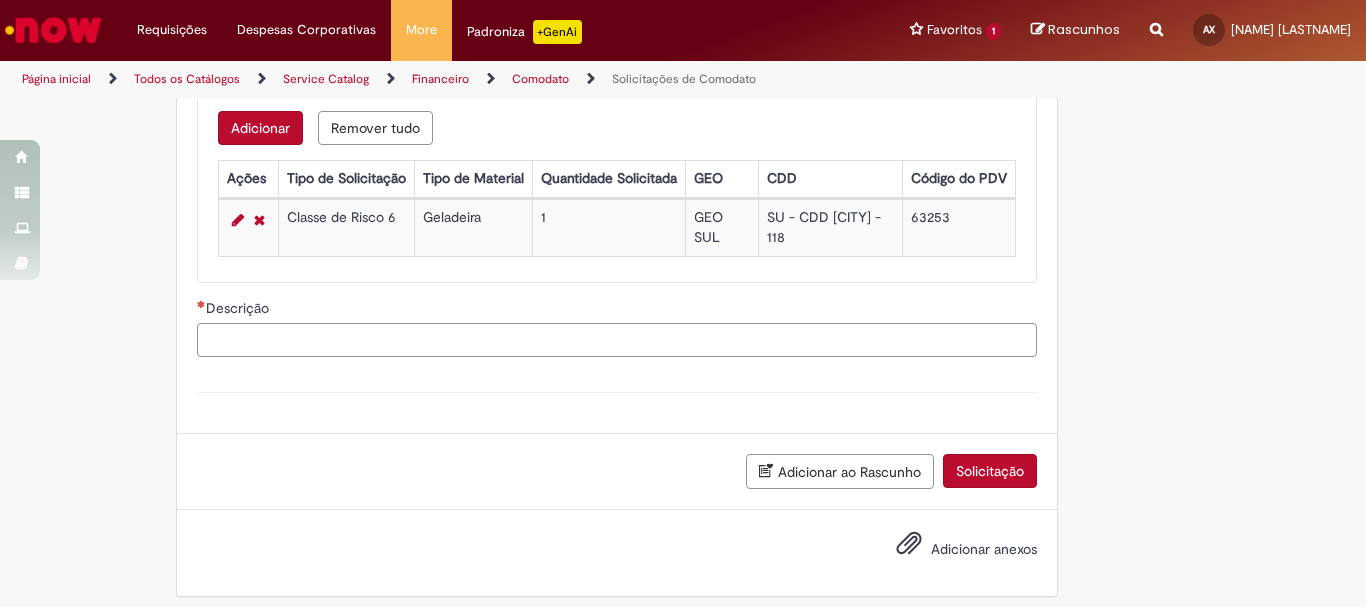 click on "Descrição" at bounding box center (617, 340) 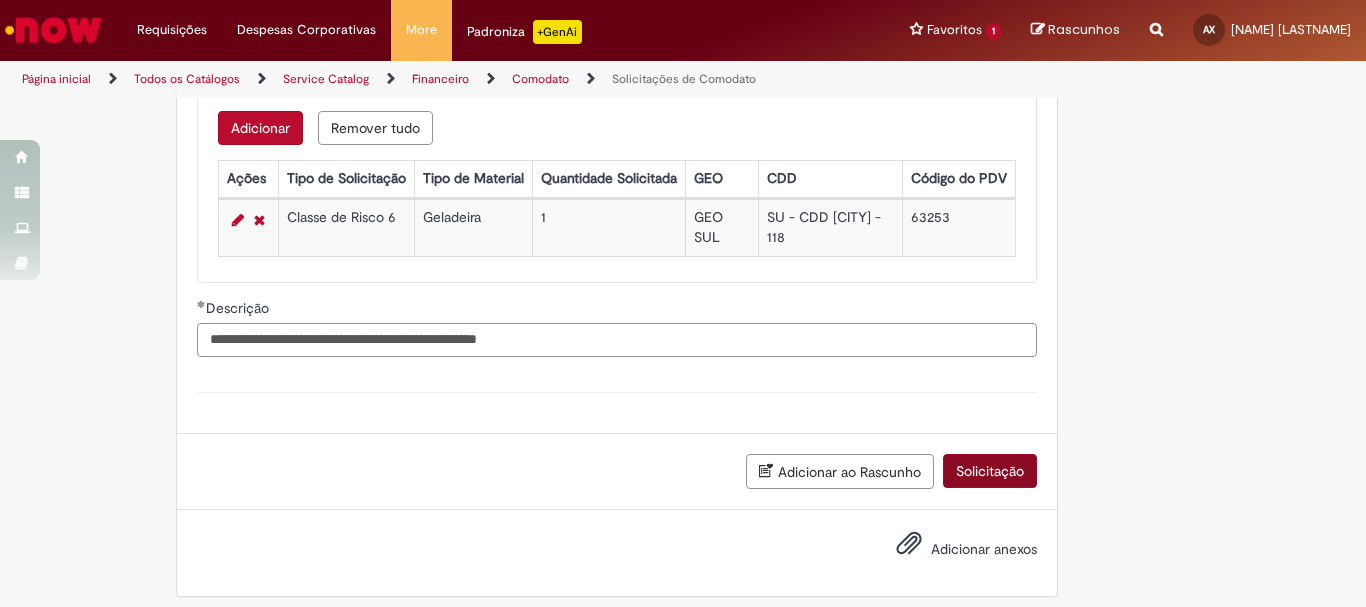 type on "**********" 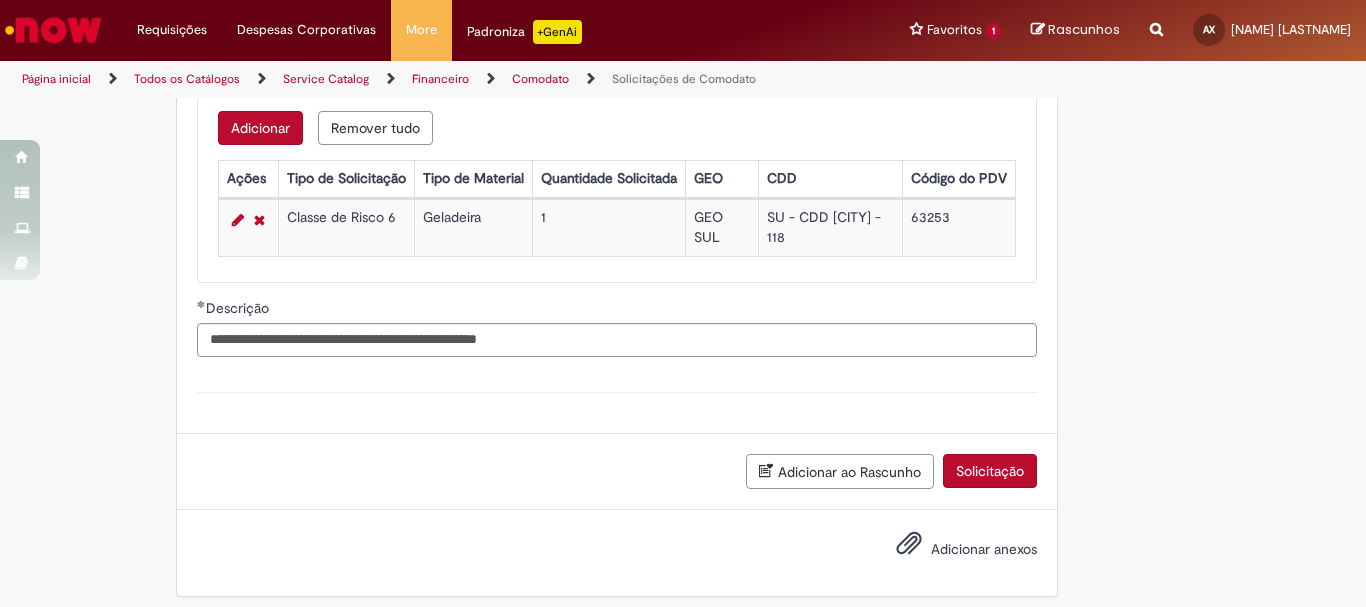 click on "Solicitação" at bounding box center [990, 471] 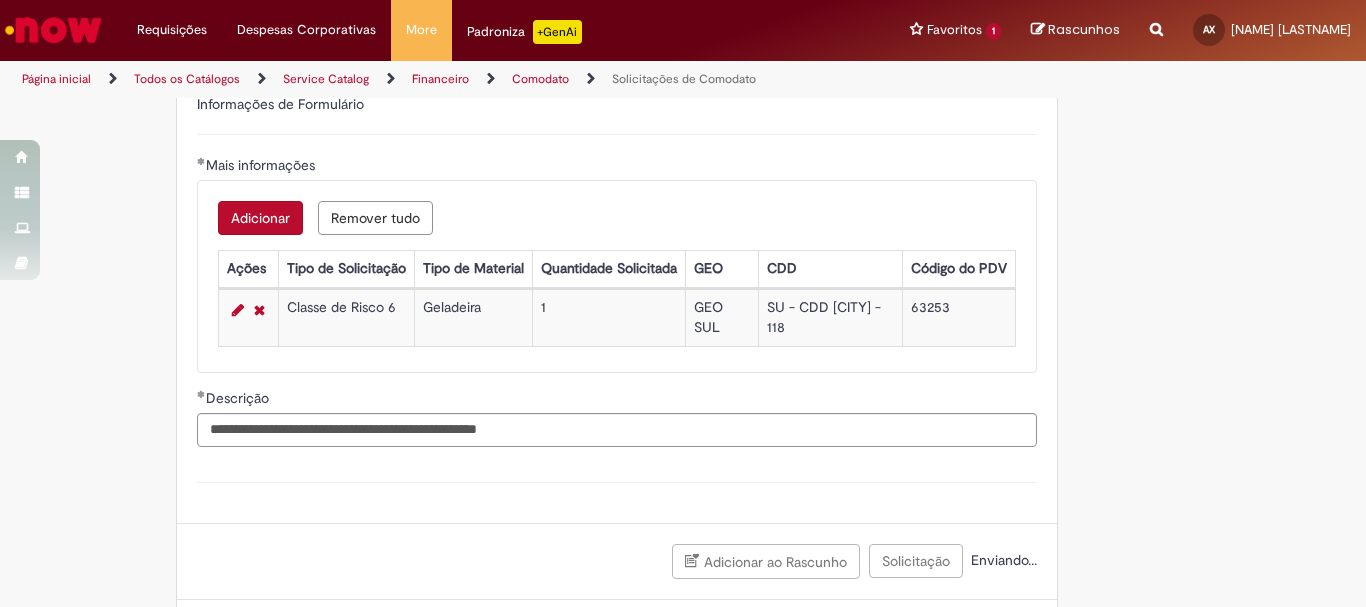 scroll, scrollTop: 664, scrollLeft: 0, axis: vertical 